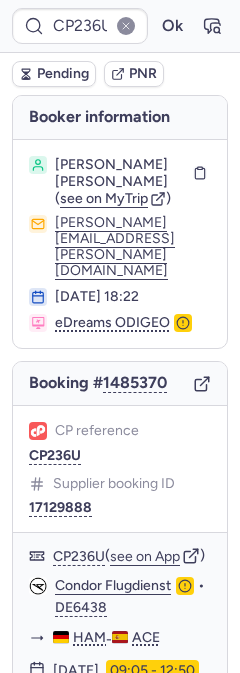 scroll, scrollTop: 0, scrollLeft: 0, axis: both 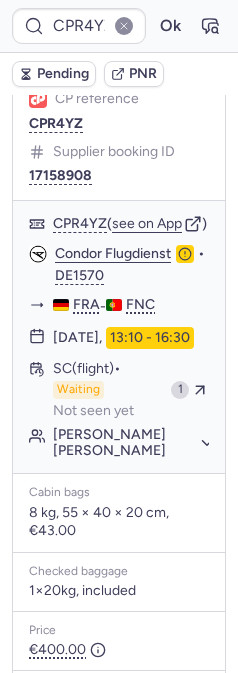 type on "CPJAEU" 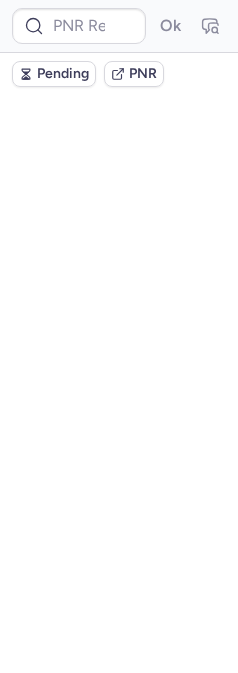 scroll, scrollTop: 0, scrollLeft: 0, axis: both 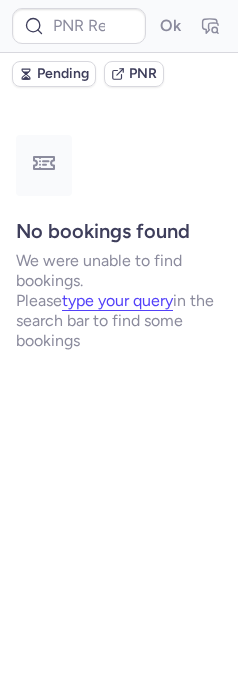 type on "10812517910398" 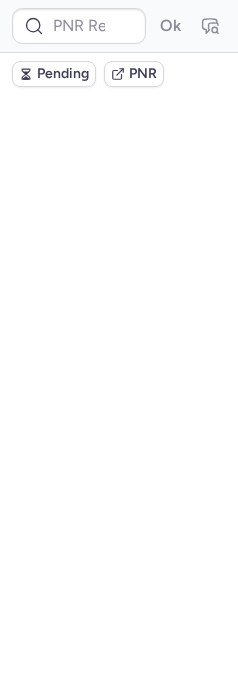 scroll, scrollTop: 0, scrollLeft: 0, axis: both 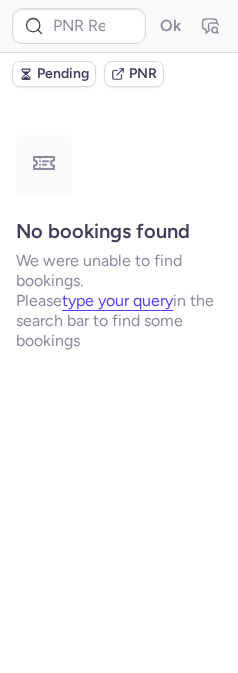type on "CPY4RS" 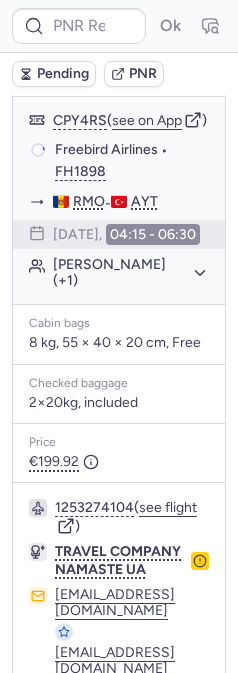 scroll, scrollTop: 572, scrollLeft: 0, axis: vertical 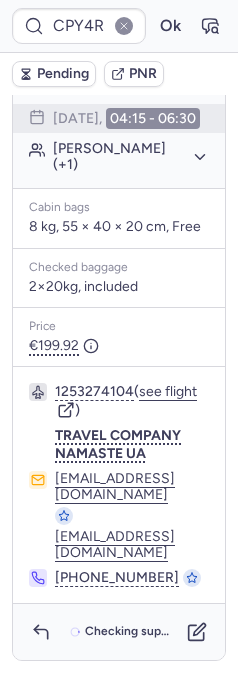 type on "1580957" 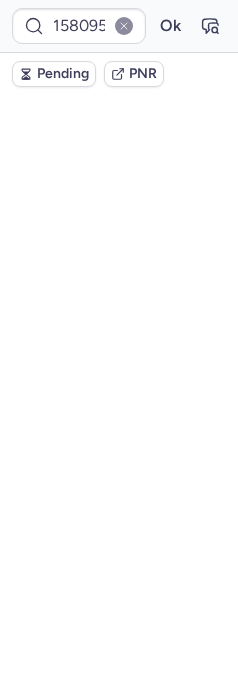 scroll, scrollTop: 0, scrollLeft: 0, axis: both 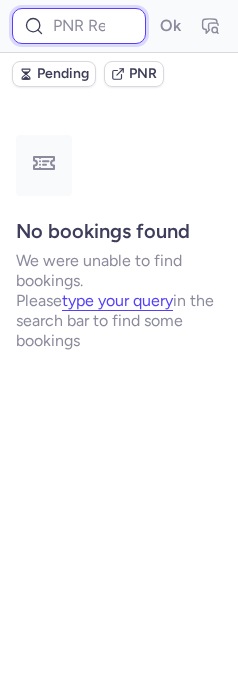 click at bounding box center (79, 26) 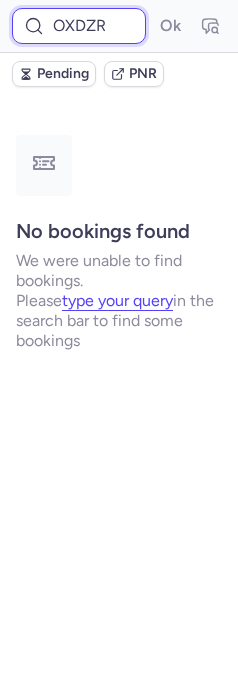 scroll, scrollTop: 0, scrollLeft: 9, axis: horizontal 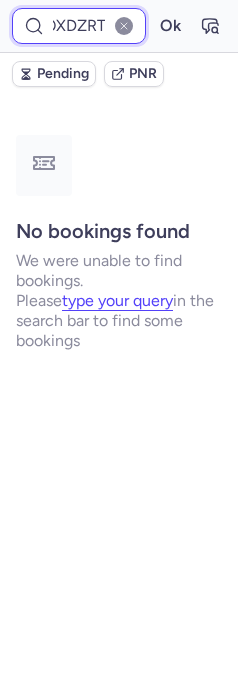 type on "OXDZRT" 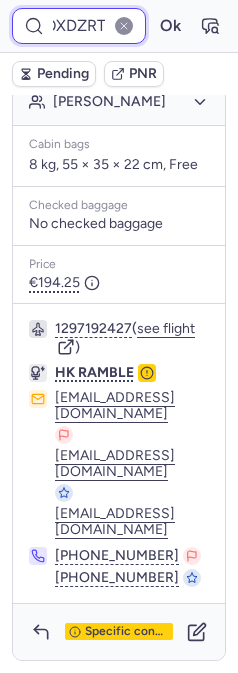 scroll, scrollTop: 724, scrollLeft: 0, axis: vertical 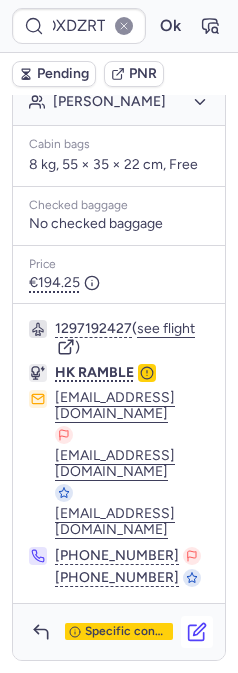 click 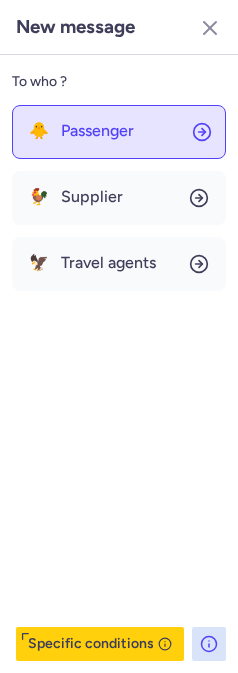 click on "🐥 Passenger" 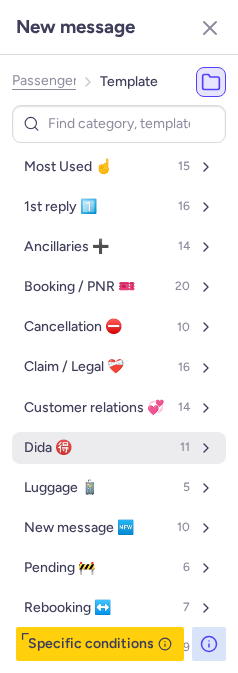 click on "Dida 🉐 11" at bounding box center (119, 448) 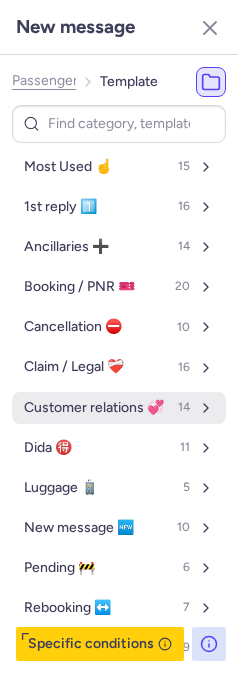 select on "en" 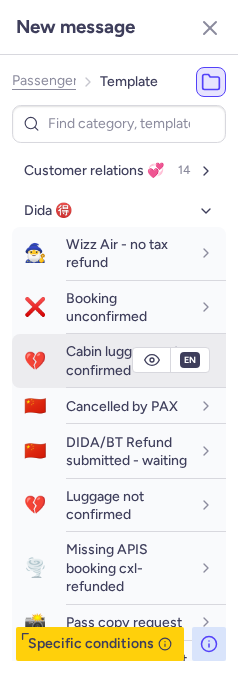 scroll, scrollTop: 333, scrollLeft: 0, axis: vertical 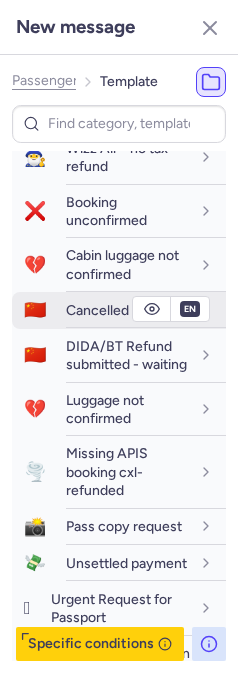 click on "Cancelled by PAX" at bounding box center (122, 310) 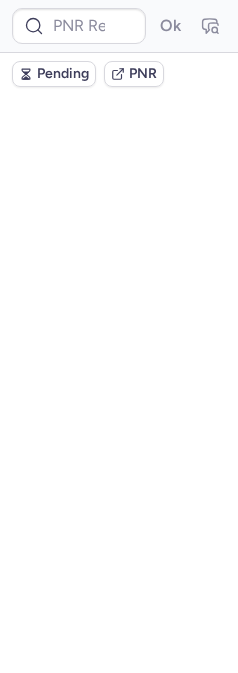 scroll, scrollTop: 0, scrollLeft: 0, axis: both 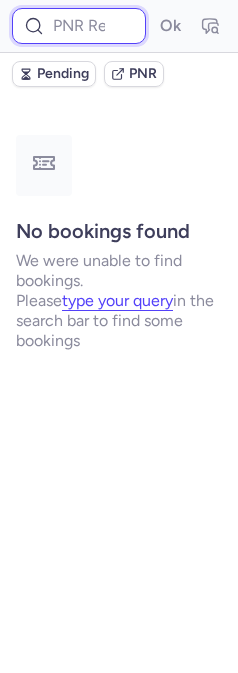 click at bounding box center [79, 26] 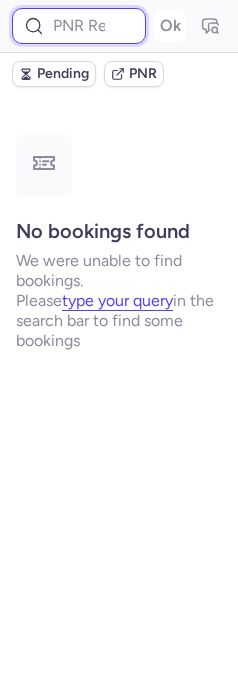 paste on "OXDZRT" 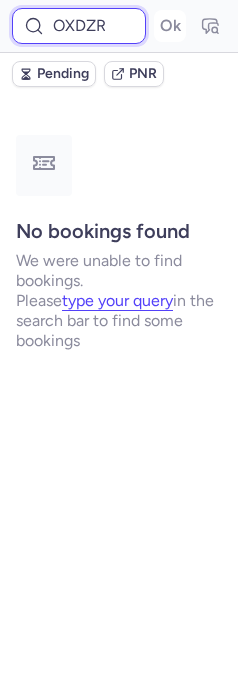 scroll, scrollTop: 0, scrollLeft: 9, axis: horizontal 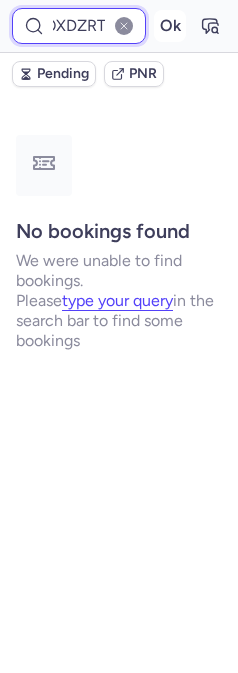type on "OXDZRT" 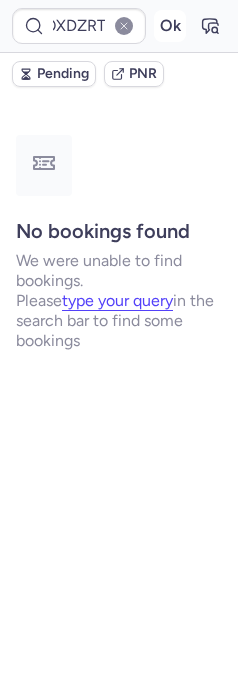 scroll, scrollTop: 0, scrollLeft: 0, axis: both 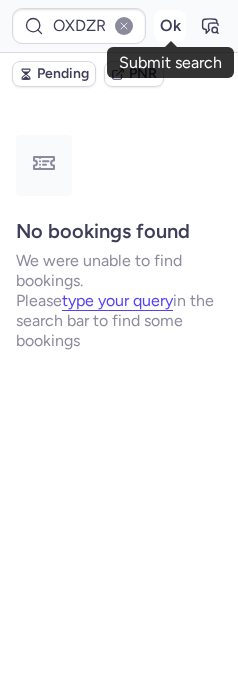 click on "Ok" at bounding box center [170, 26] 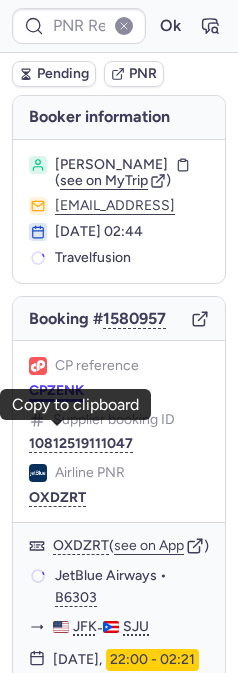 click on "CPZENK" at bounding box center (56, 391) 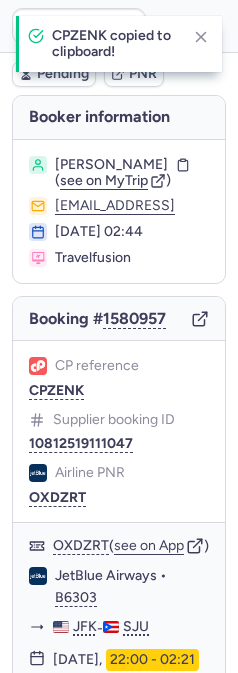 type on "CPY4RS" 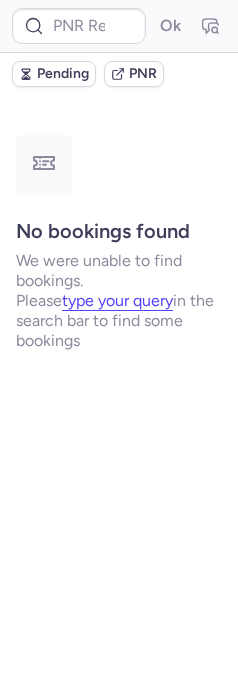 type on "CPY4RS" 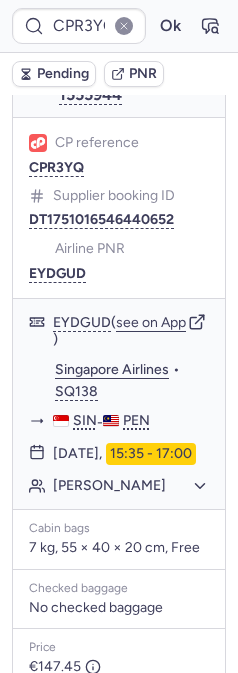 scroll, scrollTop: 444, scrollLeft: 0, axis: vertical 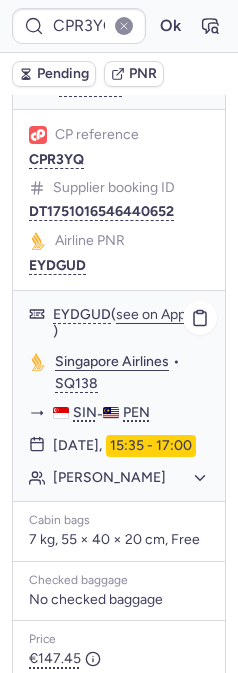 type on "CPY4RS" 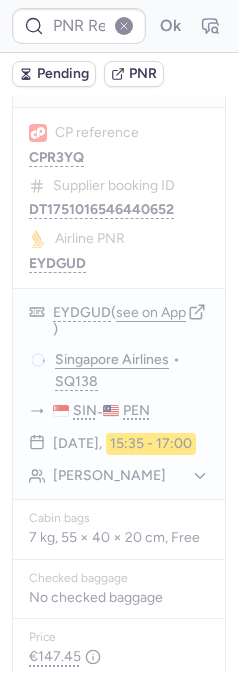 scroll, scrollTop: 0, scrollLeft: 0, axis: both 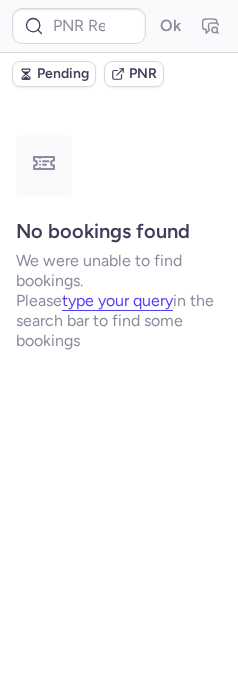 type on "CPY4RS" 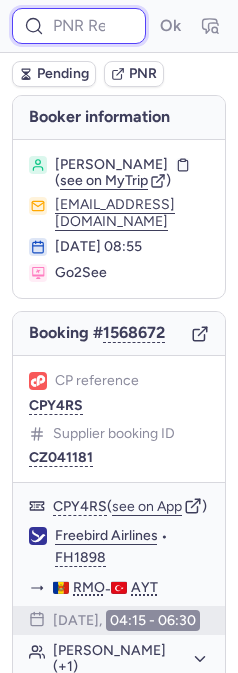 click at bounding box center (79, 26) 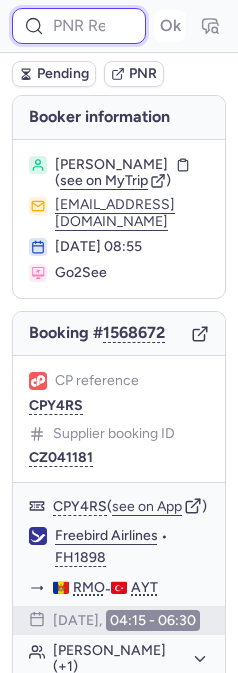 paste on "GLJUXR" 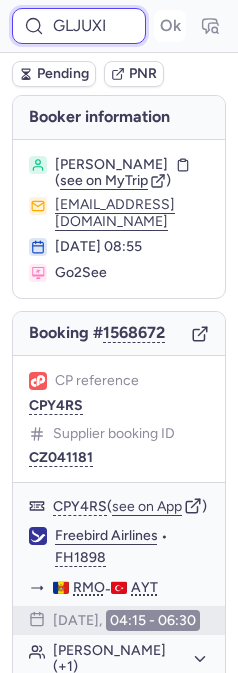 scroll, scrollTop: 0, scrollLeft: 24, axis: horizontal 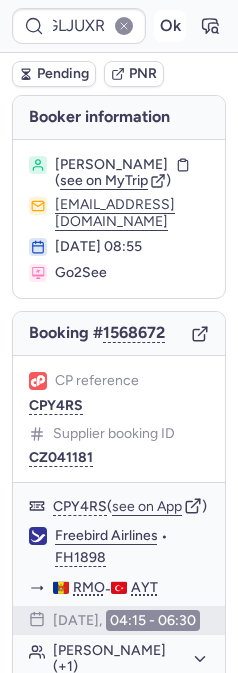 click on "Ok" at bounding box center [170, 26] 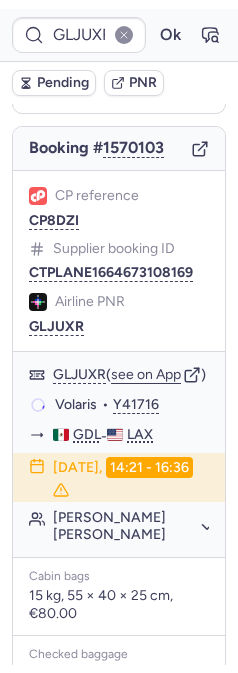 scroll, scrollTop: 222, scrollLeft: 0, axis: vertical 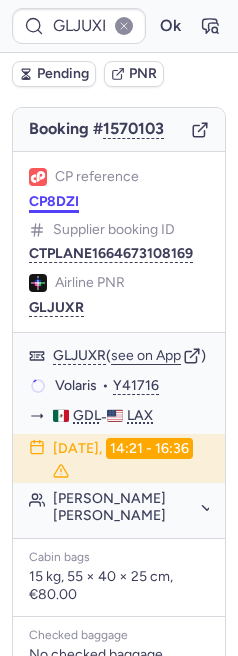 click on "CP8DZI" at bounding box center [54, 202] 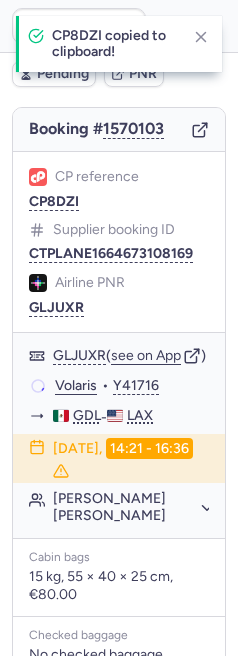 type on "CP8DZI" 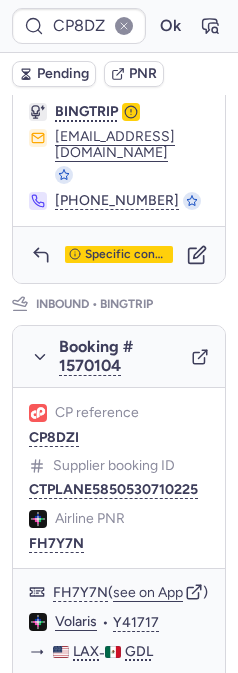 scroll, scrollTop: 1038, scrollLeft: 0, axis: vertical 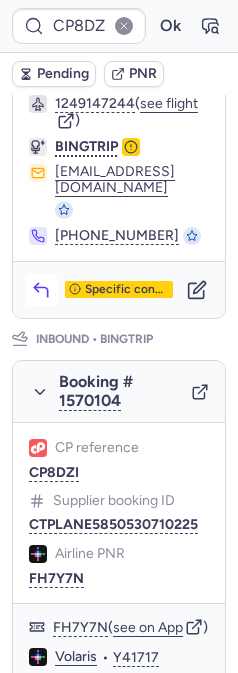click at bounding box center (41, 290) 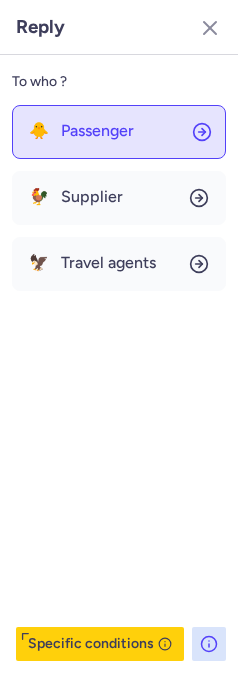 click on "🐥 Passenger" 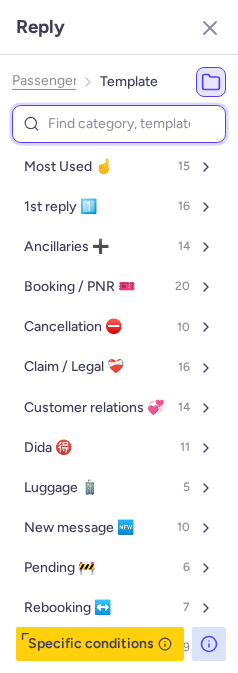 drag, startPoint x: 109, startPoint y: 118, endPoint x: 92, endPoint y: 123, distance: 17.720045 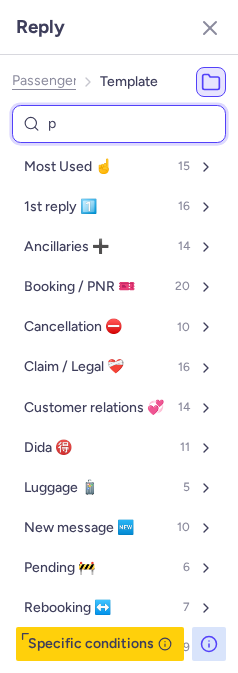 type on "pn" 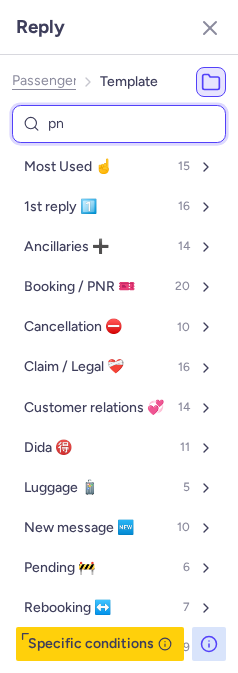 select on "en" 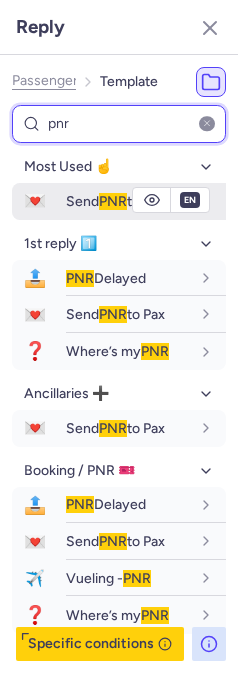 type on "pnr" 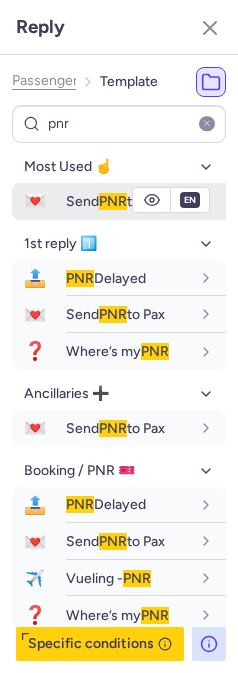 click on "Send  PNR  to Pax" at bounding box center (115, 201) 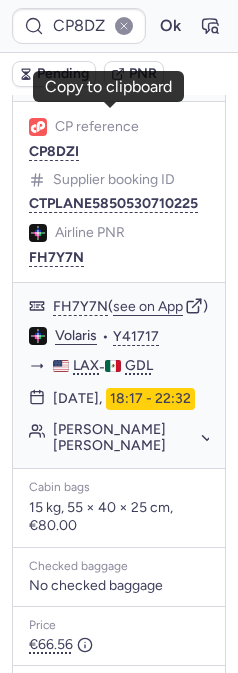 scroll, scrollTop: 1371, scrollLeft: 0, axis: vertical 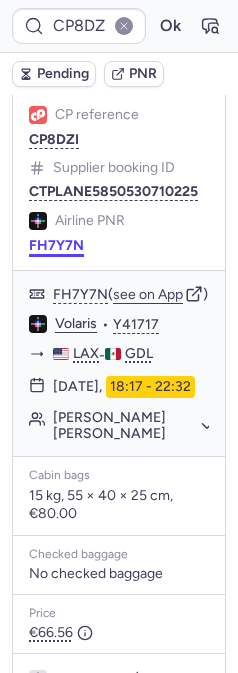 click on "FH7Y7N" at bounding box center [56, 246] 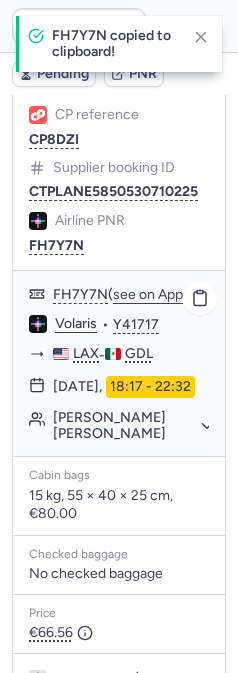 click on "Volaris" 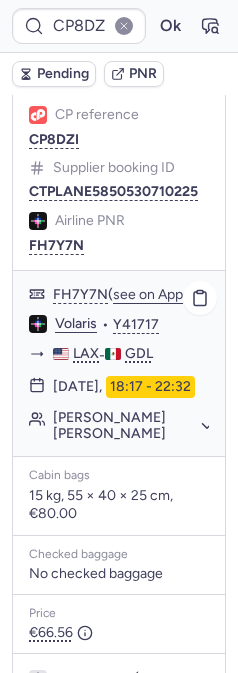 type on "CPY4RS" 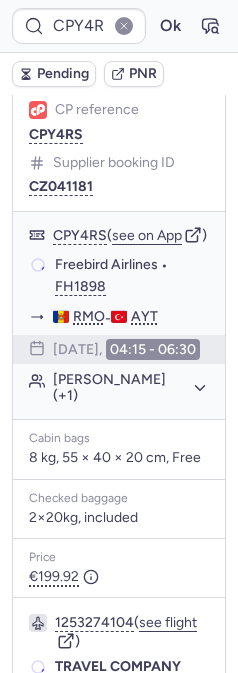 scroll, scrollTop: 268, scrollLeft: 0, axis: vertical 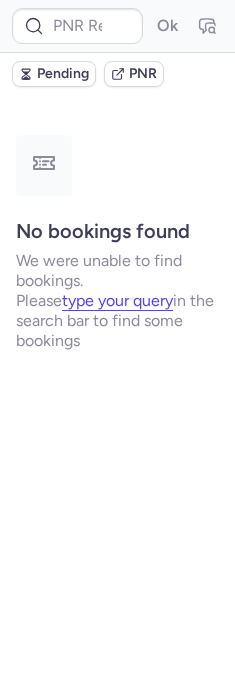 type on "CPZENK" 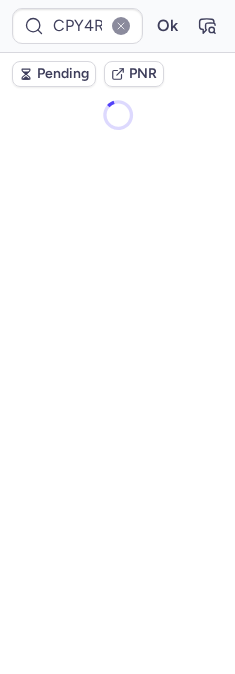 scroll, scrollTop: 0, scrollLeft: 0, axis: both 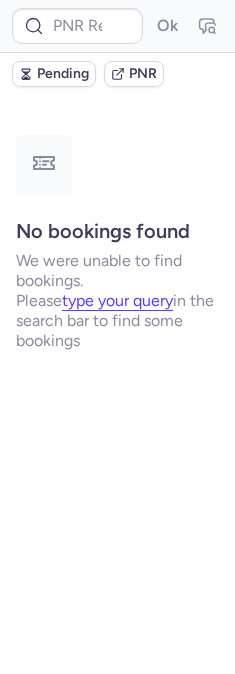 type on "DT1752117286951822" 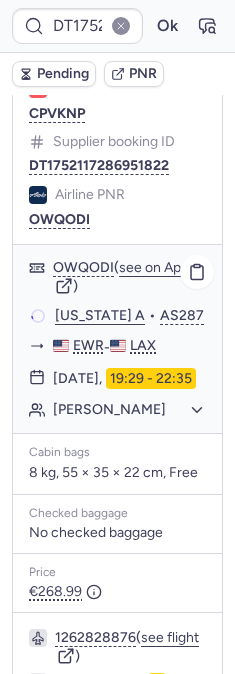 scroll, scrollTop: 559, scrollLeft: 0, axis: vertical 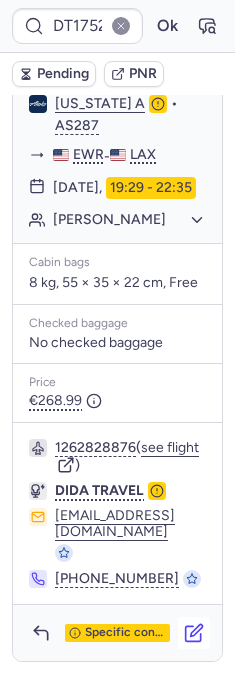 click 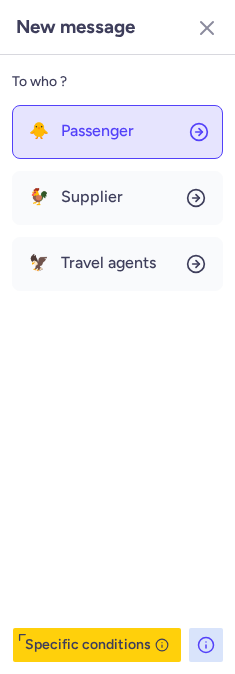 click on "Passenger" at bounding box center (97, 131) 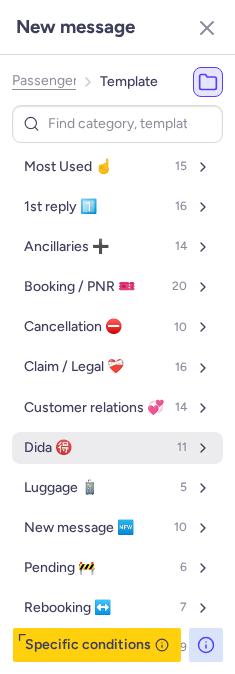 click on "Dida 🉐 11" at bounding box center [117, 448] 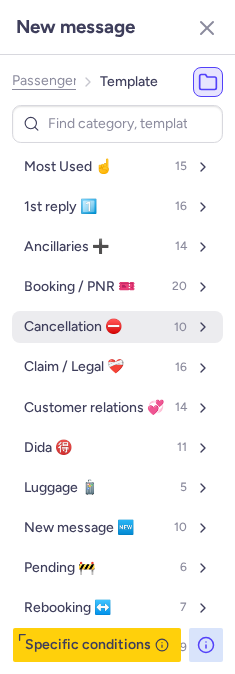 select on "en" 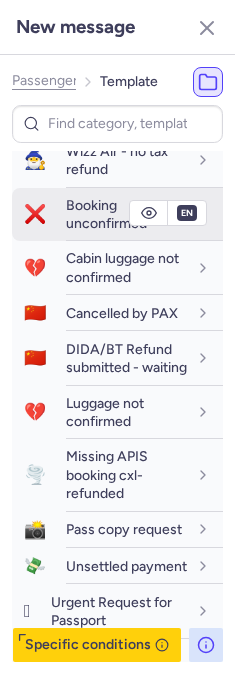 scroll, scrollTop: 333, scrollLeft: 0, axis: vertical 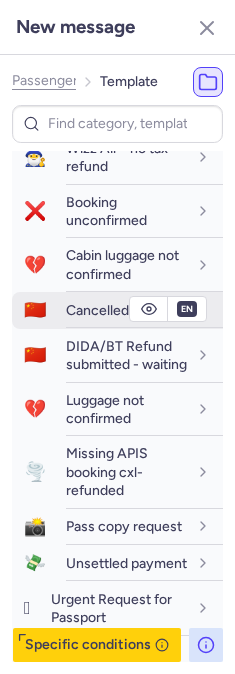 click on "Cancelled by PAX" at bounding box center [122, 310] 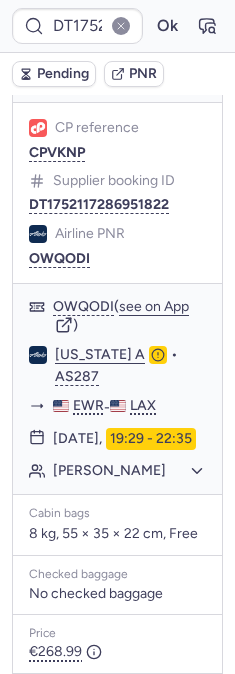 scroll, scrollTop: 225, scrollLeft: 0, axis: vertical 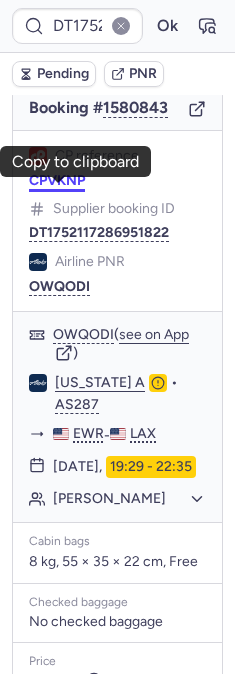click on "CPVKNP" at bounding box center (57, 181) 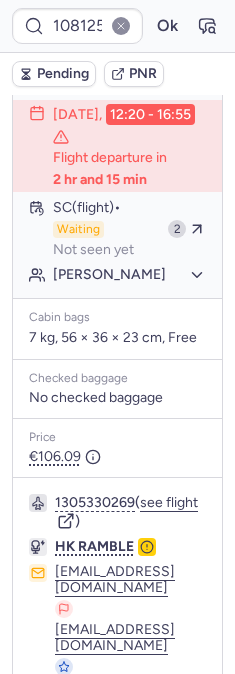 scroll, scrollTop: 558, scrollLeft: 0, axis: vertical 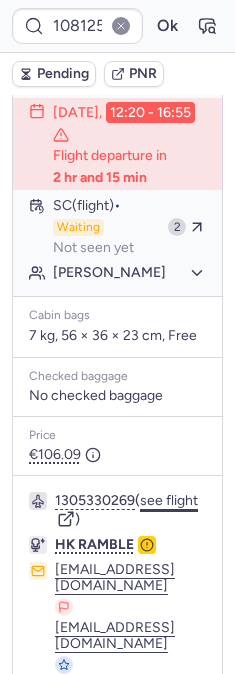 click on "see flight" 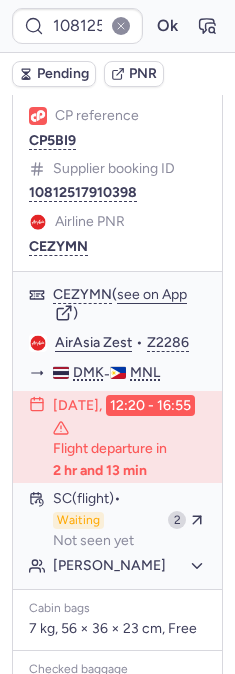 scroll, scrollTop: 336, scrollLeft: 0, axis: vertical 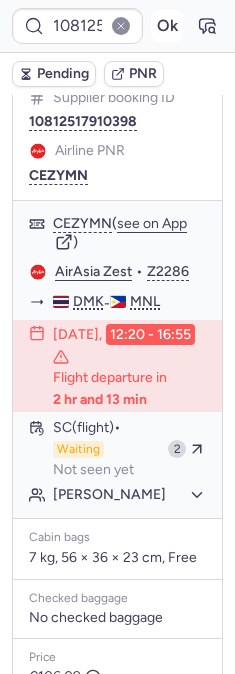 click on "Ok" at bounding box center (167, 26) 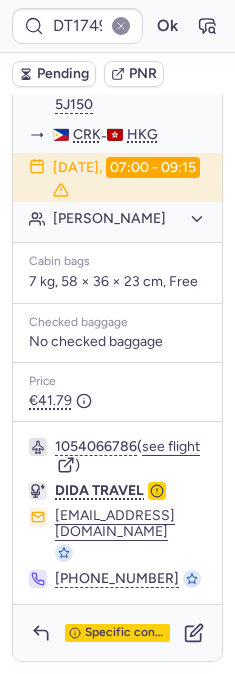 scroll, scrollTop: 591, scrollLeft: 0, axis: vertical 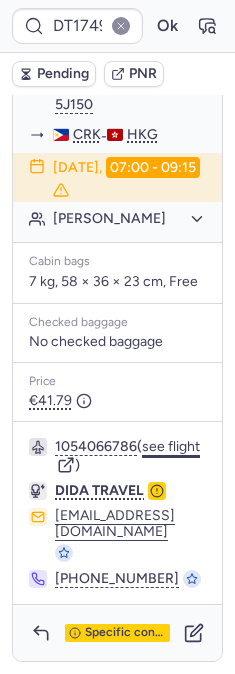 click on "see flight" 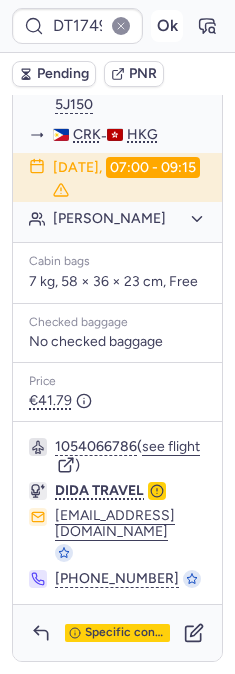 click on "Ok" at bounding box center (167, 26) 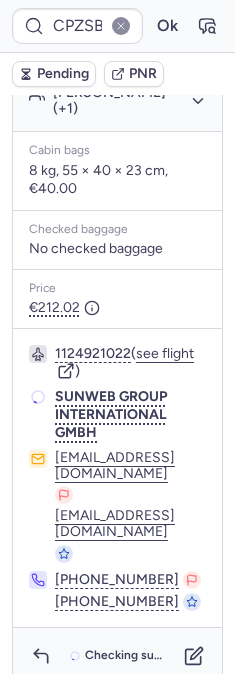 scroll, scrollTop: 575, scrollLeft: 0, axis: vertical 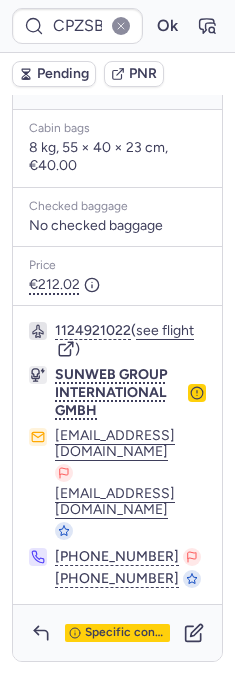 click on "Specific conditions" at bounding box center [117, 633] 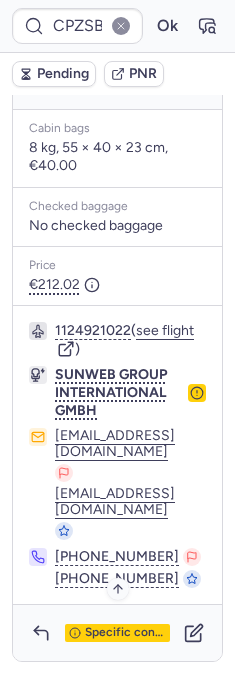click on "Specific conditions" at bounding box center [125, 633] 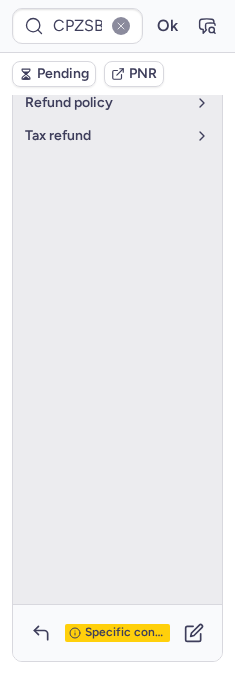 scroll, scrollTop: 152, scrollLeft: 0, axis: vertical 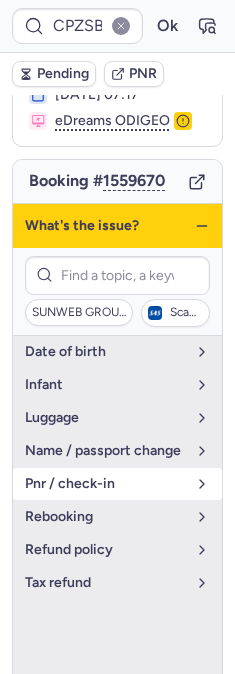 click on "pnr / check-in" at bounding box center (117, 484) 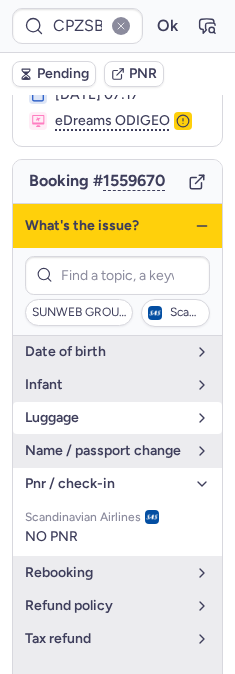 click on "luggage" at bounding box center (105, 418) 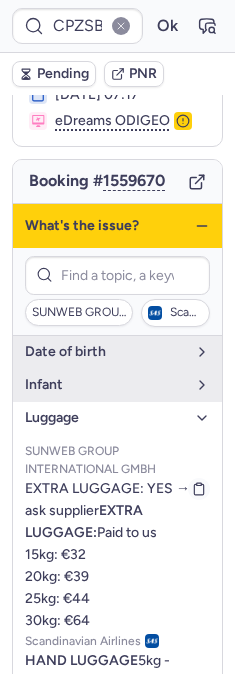 scroll, scrollTop: 39, scrollLeft: 0, axis: vertical 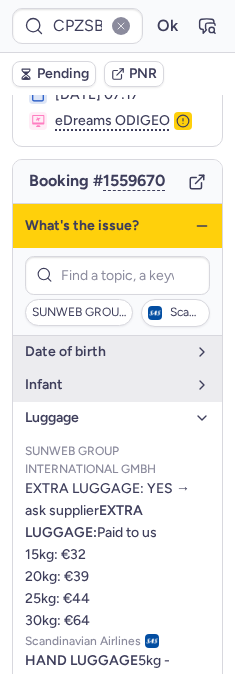 click 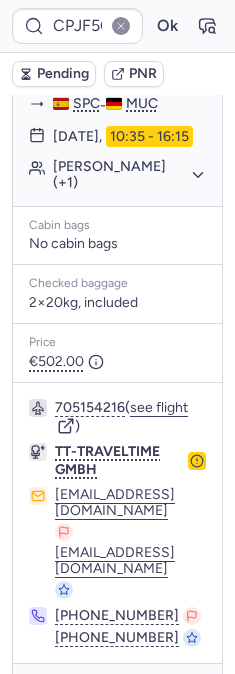 scroll, scrollTop: 555, scrollLeft: 0, axis: vertical 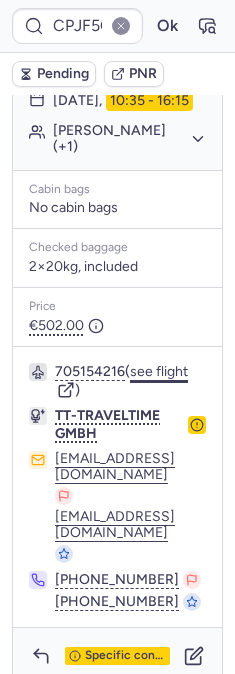 click on "see flight" 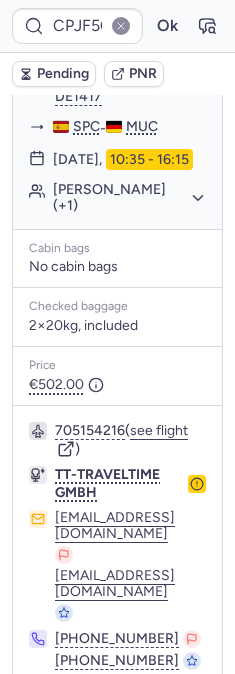 scroll, scrollTop: 333, scrollLeft: 0, axis: vertical 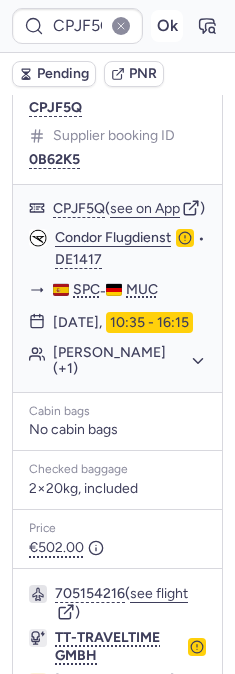 click on "Ok" at bounding box center [167, 26] 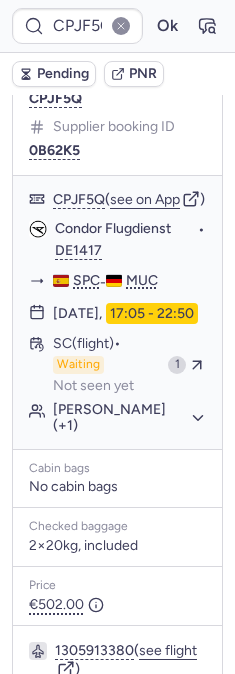 scroll, scrollTop: 333, scrollLeft: 0, axis: vertical 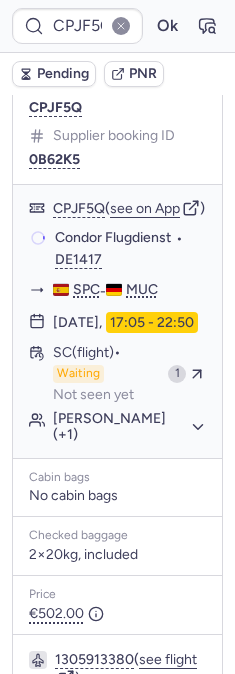 type on "CPY4RS" 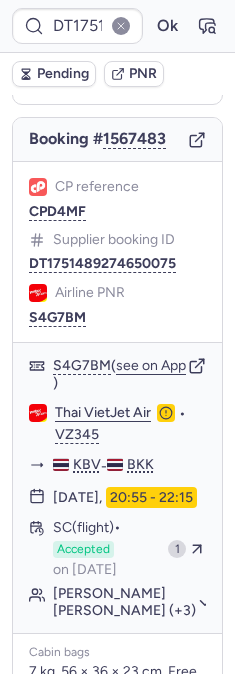 scroll, scrollTop: 222, scrollLeft: 0, axis: vertical 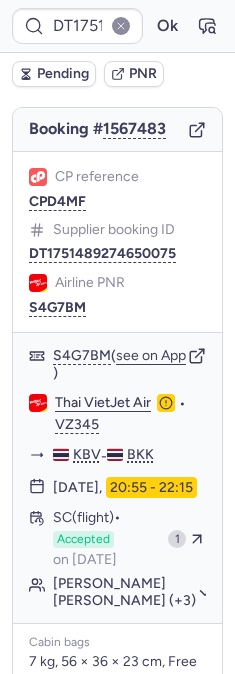type on "CPY4RS" 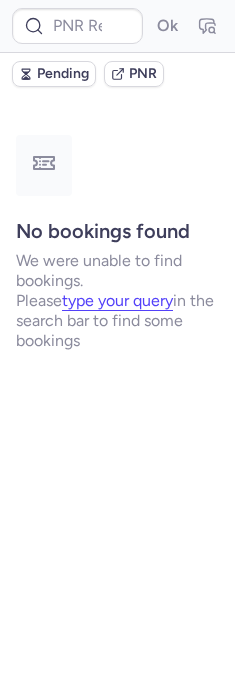 scroll, scrollTop: 0, scrollLeft: 0, axis: both 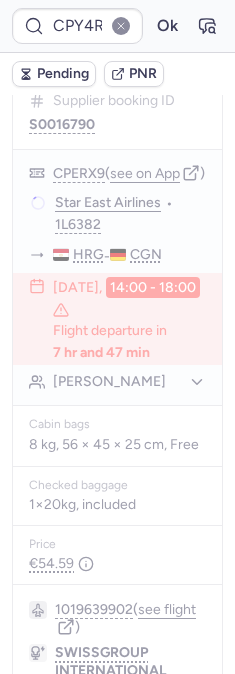 type on "CPWGFB" 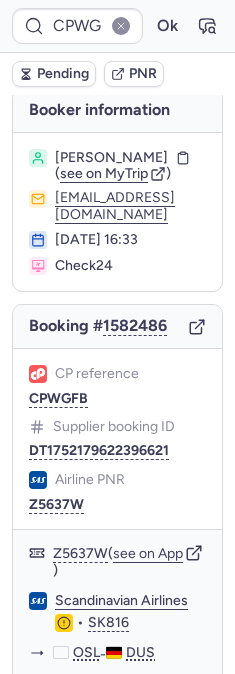 scroll, scrollTop: 0, scrollLeft: 0, axis: both 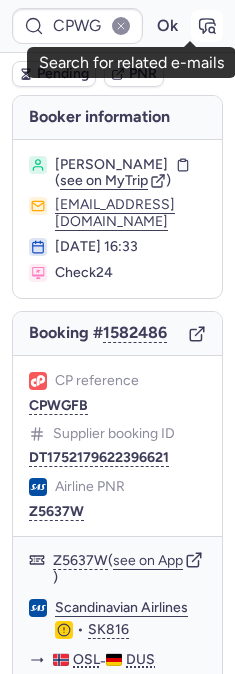click 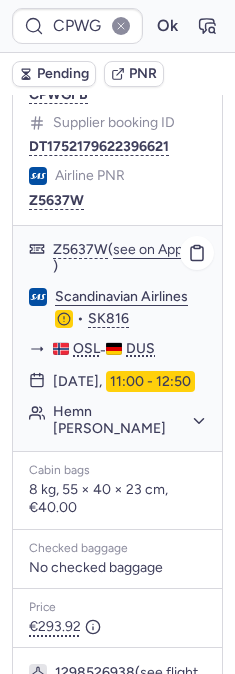 scroll, scrollTop: 333, scrollLeft: 0, axis: vertical 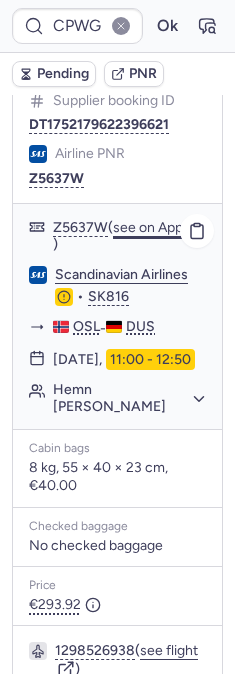 click on "see on App" 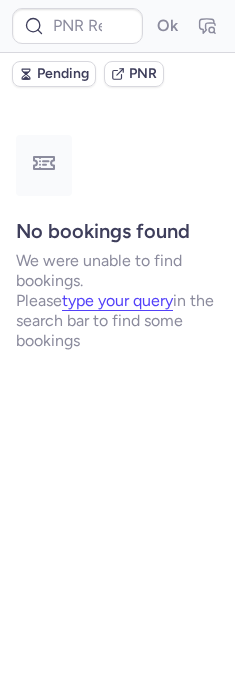 scroll, scrollTop: 0, scrollLeft: 0, axis: both 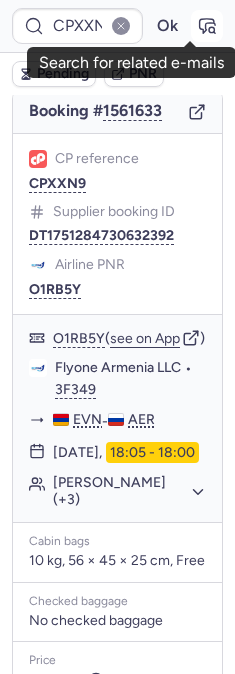click 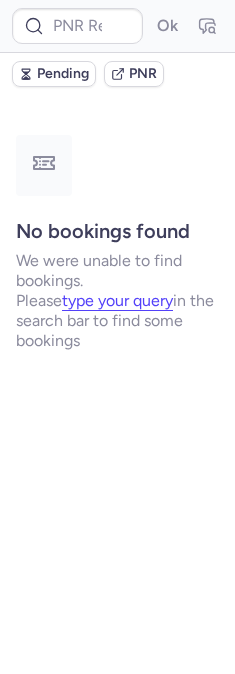 scroll, scrollTop: 0, scrollLeft: 0, axis: both 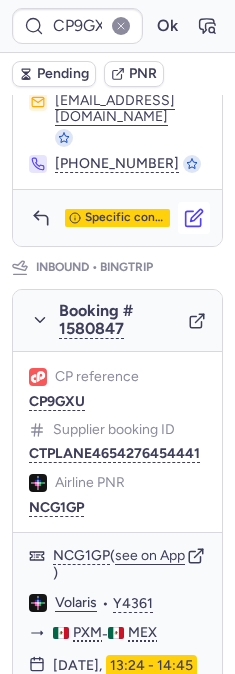 click at bounding box center (194, 218) 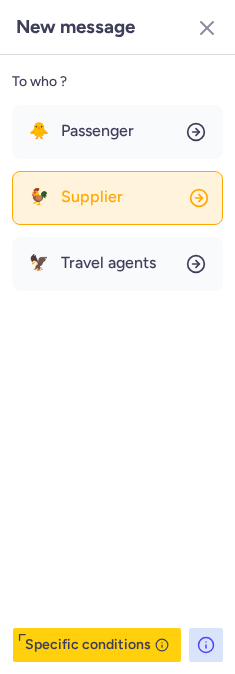 click on "Supplier" at bounding box center [92, 197] 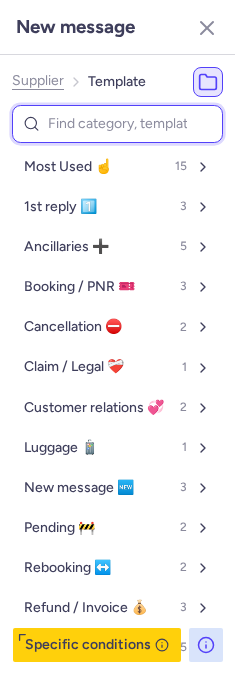 click at bounding box center [117, 124] 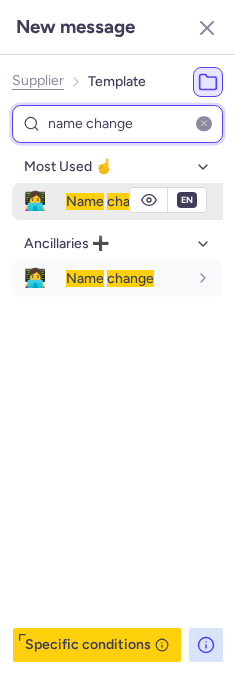 type on "name change" 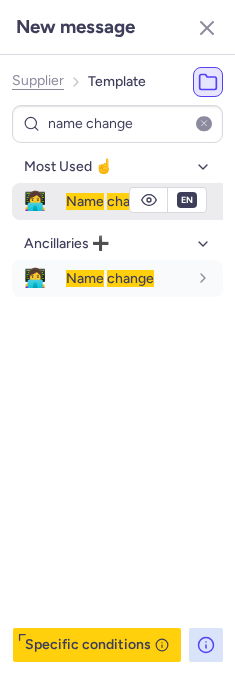 click on "change" at bounding box center (130, 201) 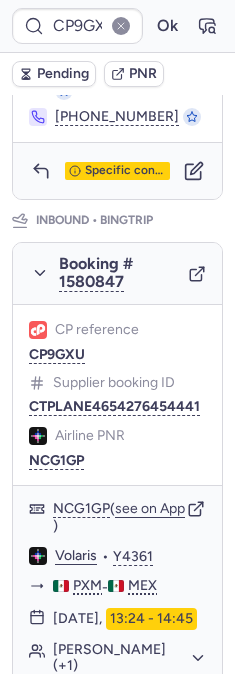 scroll, scrollTop: 1333, scrollLeft: 0, axis: vertical 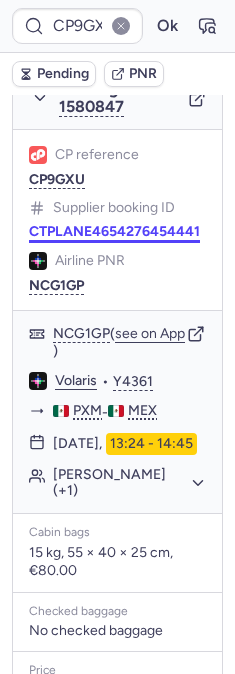 click on "CTPLANE4654276454441" at bounding box center [114, 232] 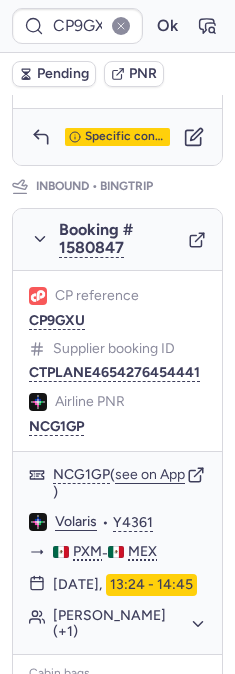 scroll, scrollTop: 1190, scrollLeft: 0, axis: vertical 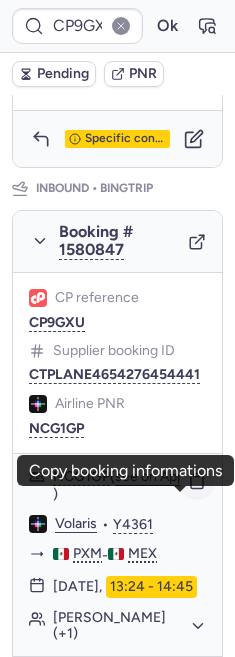 click 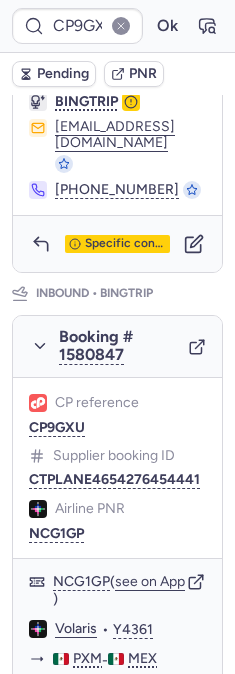 scroll, scrollTop: 968, scrollLeft: 0, axis: vertical 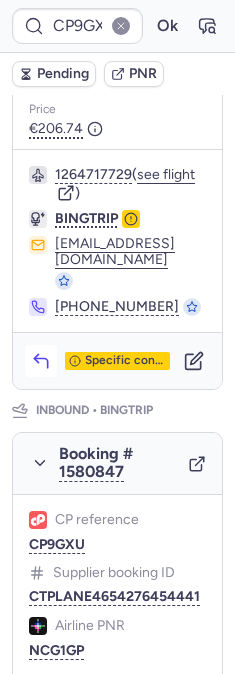 click 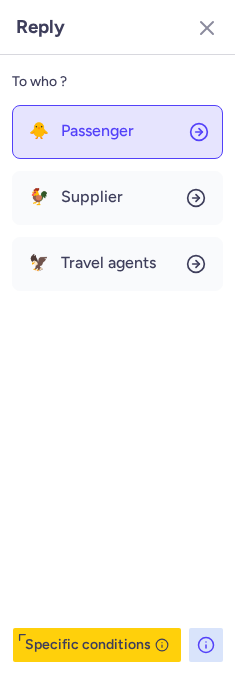 click on "Passenger" at bounding box center (97, 131) 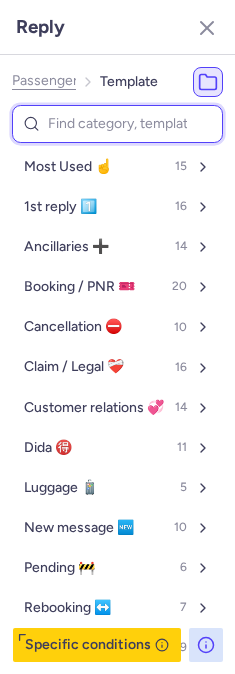click at bounding box center (117, 124) 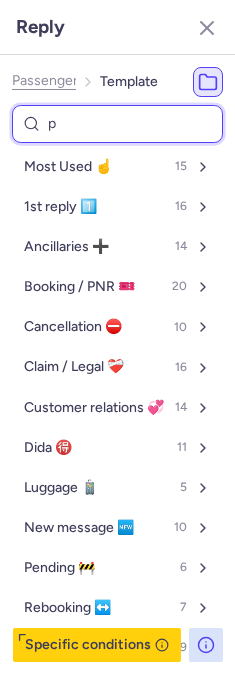 type on "pe" 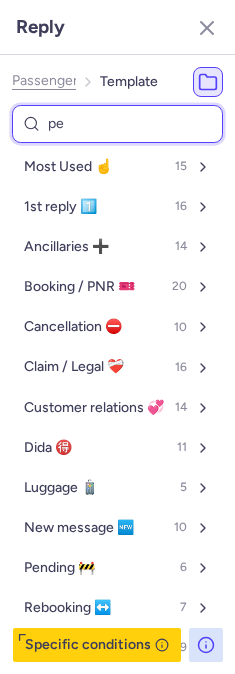 select on "en" 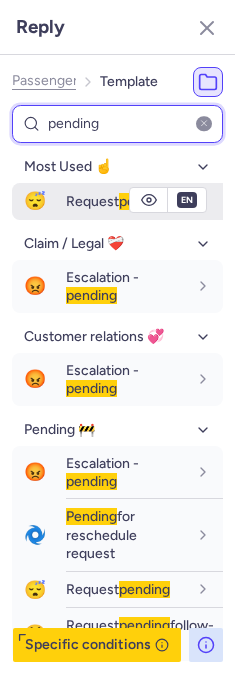 type on "pending" 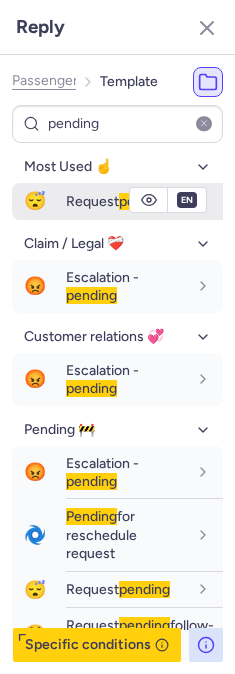 click on "Request  pending" at bounding box center (118, 201) 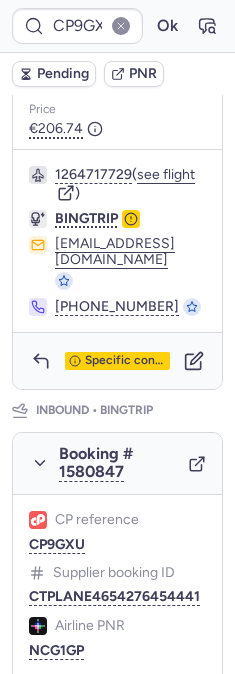 click on "Pending" at bounding box center (63, 74) 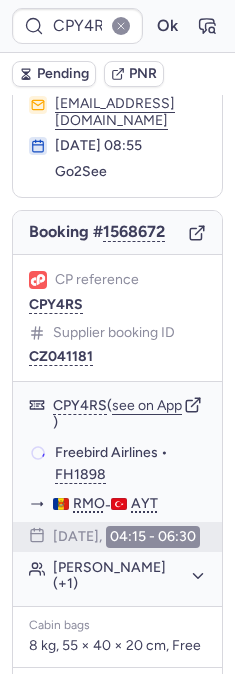scroll, scrollTop: 98, scrollLeft: 0, axis: vertical 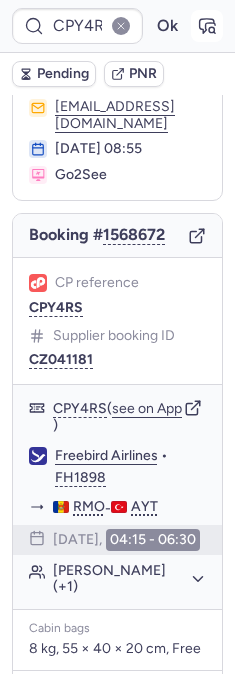 click 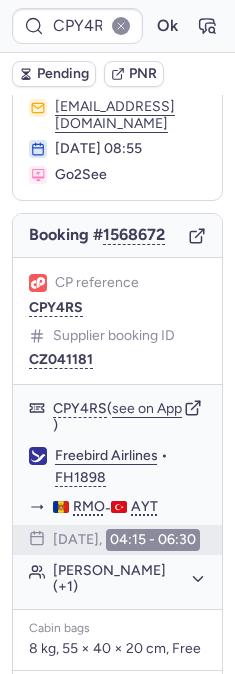 click on "Pending" at bounding box center [63, 74] 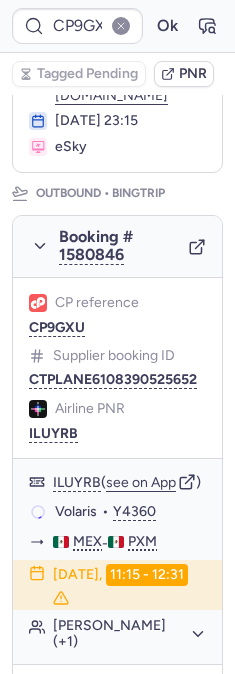type on "CPDR6F" 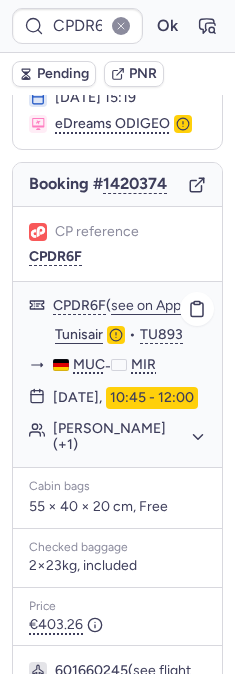 scroll, scrollTop: 509, scrollLeft: 0, axis: vertical 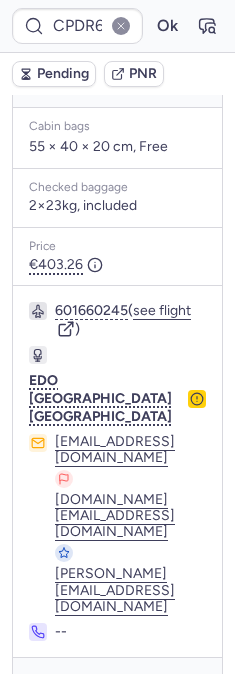 click on "Specific conditions" at bounding box center [117, 686] 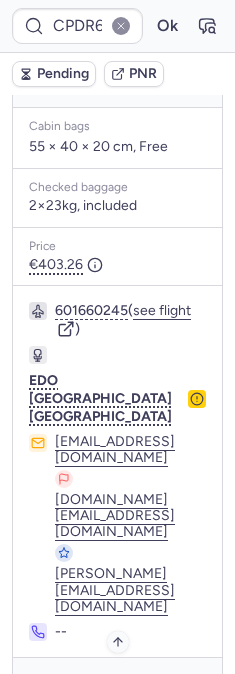 click on "Specific conditions" at bounding box center (125, 686) 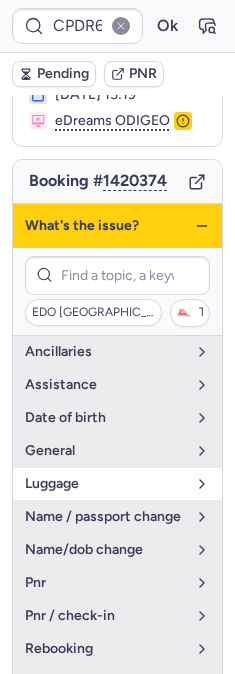 click on "luggage" at bounding box center [105, 484] 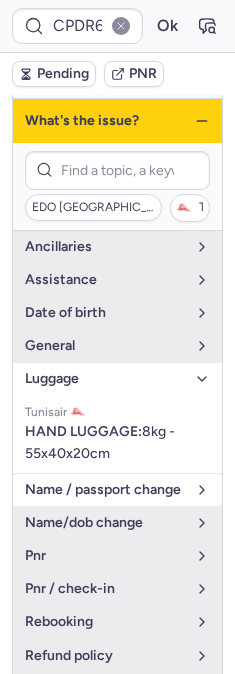 scroll, scrollTop: 263, scrollLeft: 0, axis: vertical 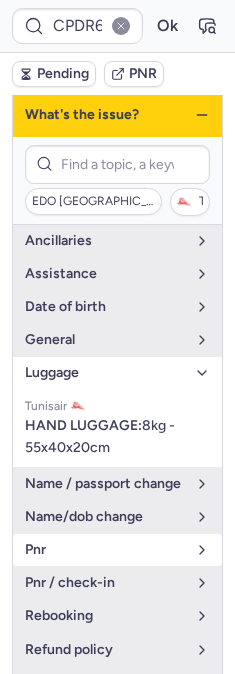 click on "pnr" at bounding box center [117, 550] 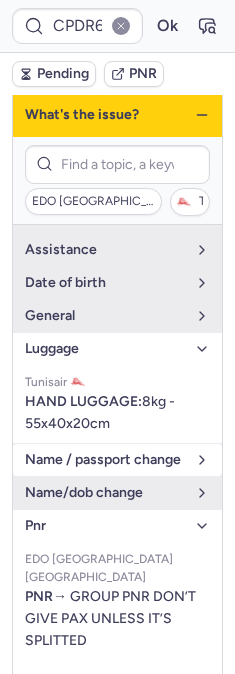 scroll, scrollTop: 122, scrollLeft: 0, axis: vertical 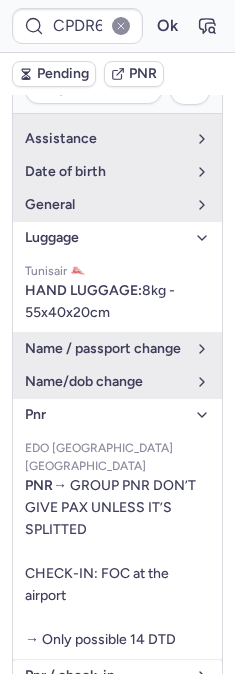 click on "pnr / check-in" at bounding box center [105, 676] 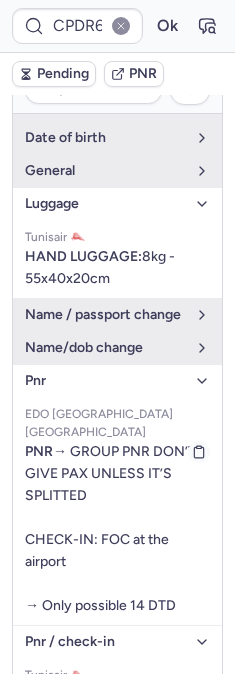 scroll, scrollTop: 156, scrollLeft: 0, axis: vertical 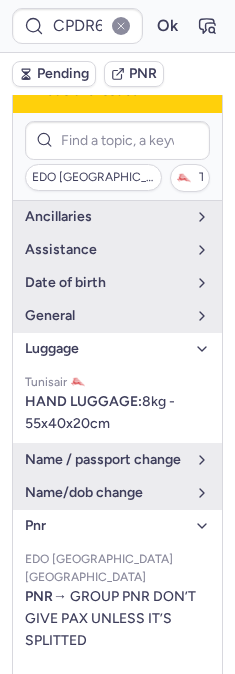 click 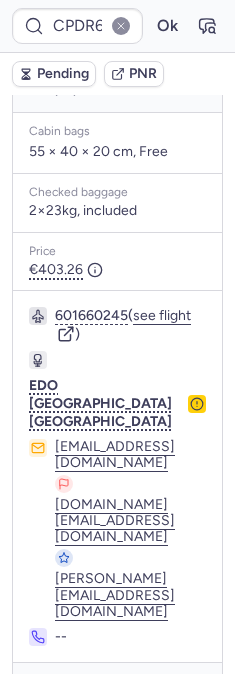 scroll, scrollTop: 509, scrollLeft: 0, axis: vertical 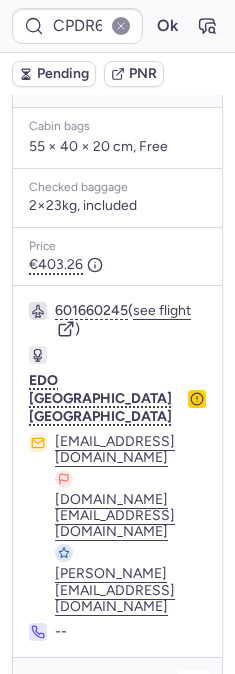 click 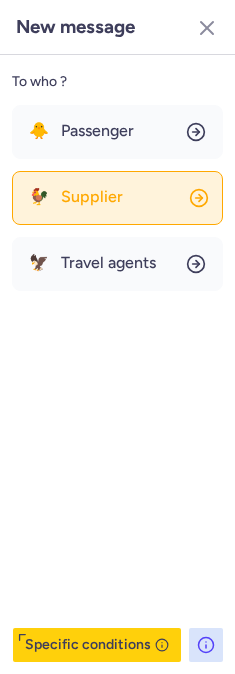 click on "🐓 Supplier" 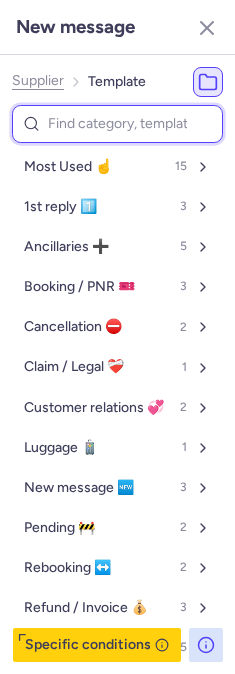 click at bounding box center (117, 124) 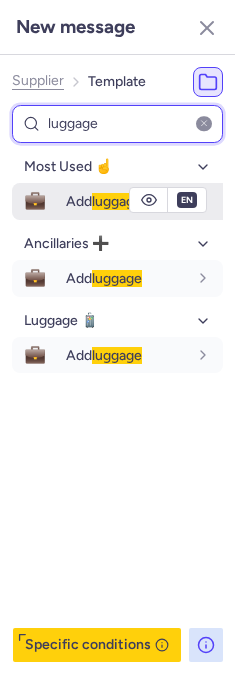 type on "luggage" 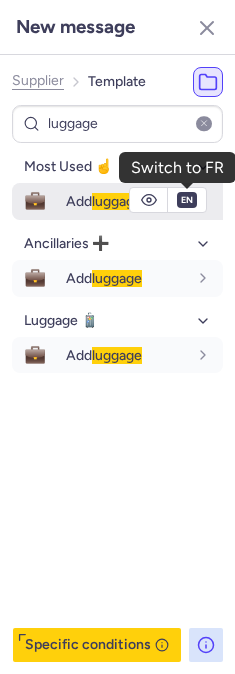 click on "en" at bounding box center (187, 200) 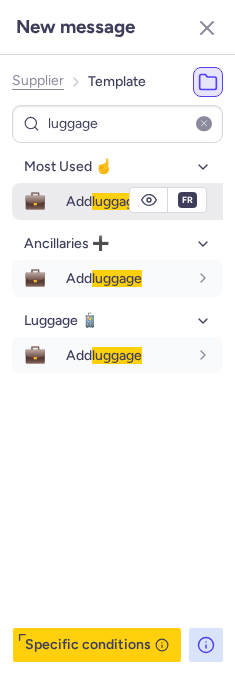 click on "Add  luggage" at bounding box center [104, 201] 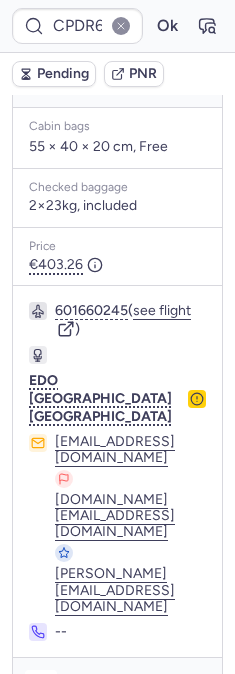 click 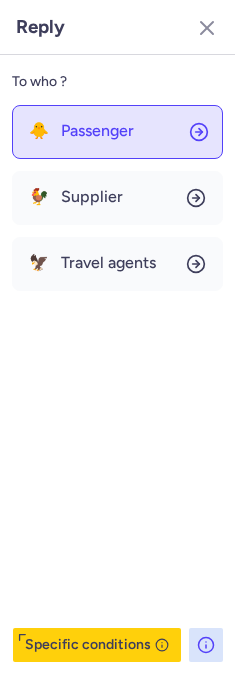 click on "Passenger" at bounding box center [97, 131] 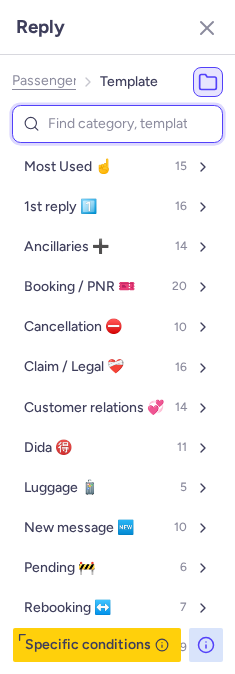 click at bounding box center [117, 124] 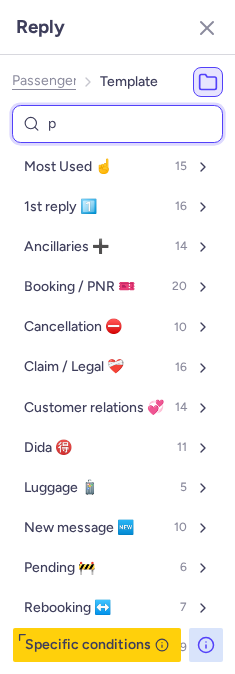 type on "pe" 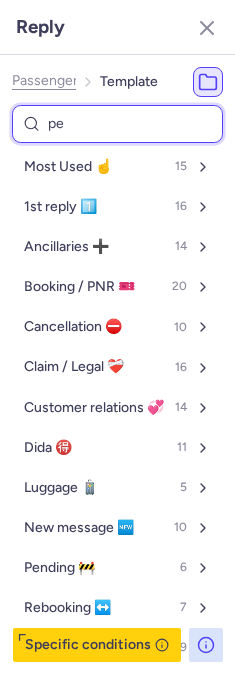 select on "en" 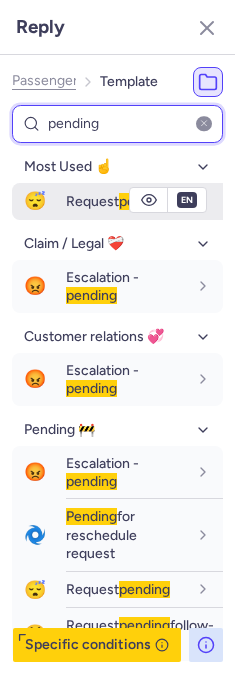 type on "pending" 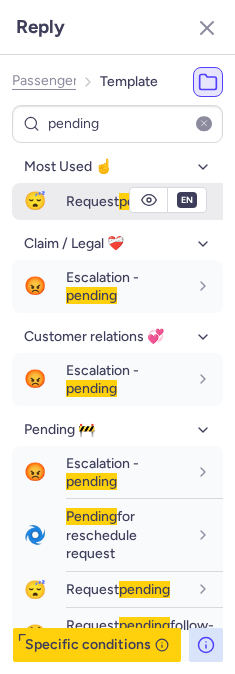 click on "Request  pending" at bounding box center [118, 201] 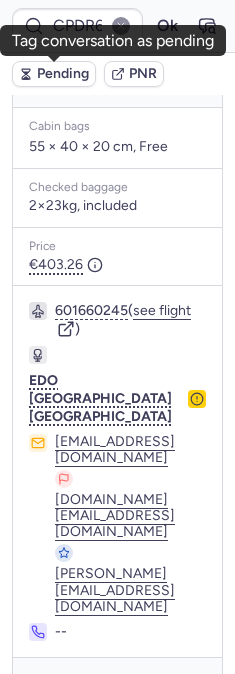 click on "Pending" at bounding box center [63, 74] 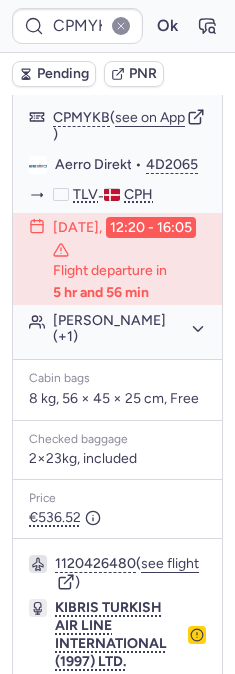 scroll, scrollTop: 287, scrollLeft: 0, axis: vertical 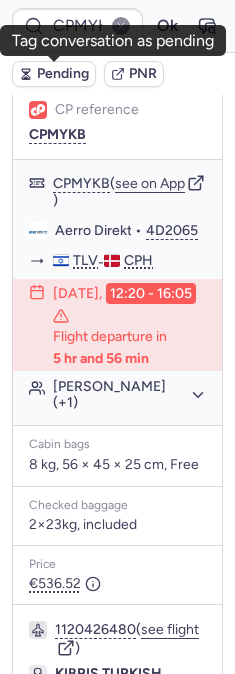 click on "Pending" at bounding box center (63, 74) 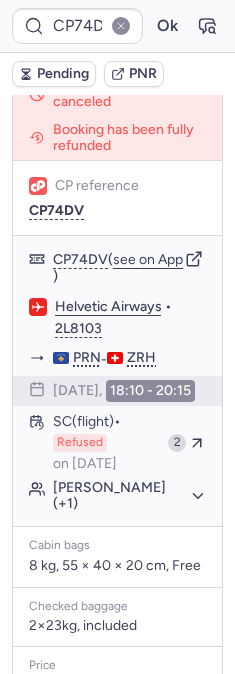 scroll, scrollTop: 1444, scrollLeft: 0, axis: vertical 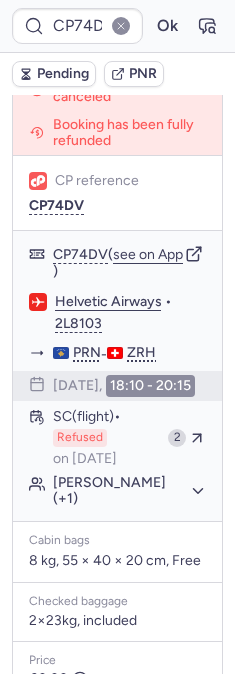 type on "CP698F" 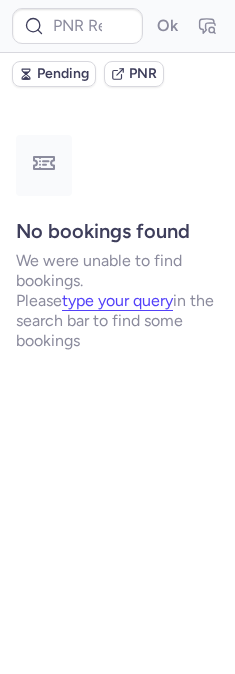 scroll, scrollTop: 0, scrollLeft: 0, axis: both 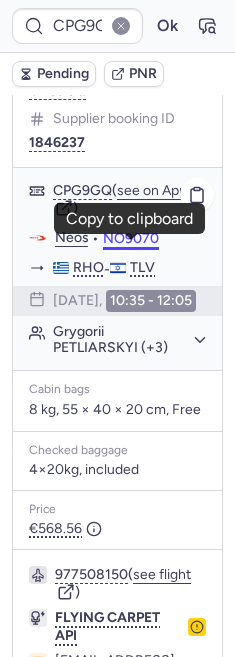 click on "CPG9GQ  Ok  Pending PNR Booker information Grygorii PETLIARSKYI  ( see on MyTrip  )  646348219.5773687@skyisthecap.org 06 Jun 2025, 09:19 Kiwi Booking # 1517982 CP reference CPG9GQ Supplier booking ID 1846237 CPG9GQ  ( see on App )  Neos  •  NO9070 RHO  -  TLV 30 Jun 2025,  10:35 - 12:05 Grygorii PETLIARSKYI (+3)  Cabin bags  8 kg, 55 × 40 × 20 cm, Free Checked baggage 4×20kg, included Price €568.56  977508150  ( see flight )  FLYING CARPET API emanuelm@flying.co.il danaja@flying.co.il rafid@flying.co.il ranb@flying.co.il flt@flying.co.il nofshonimflt@flying.co.il nofshonimflt@flying.co.il +972 73-360-9220 +972 73-360-9220 +972 54-245-7502 +972 54-245-7502 Specific conditions
from  Czech Republic gt.airlines@support.kiwi.com  bo.partners@kiwi.com  Manage settings  kiwi.com  Copy to clipboard" at bounding box center (117, 0) 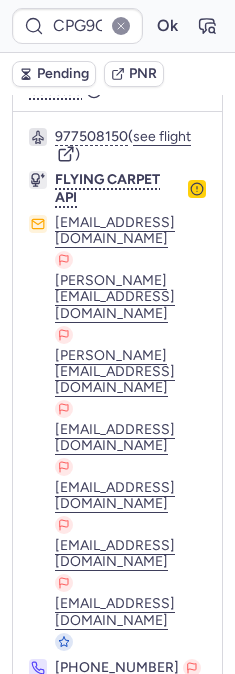 scroll, scrollTop: 863, scrollLeft: 0, axis: vertical 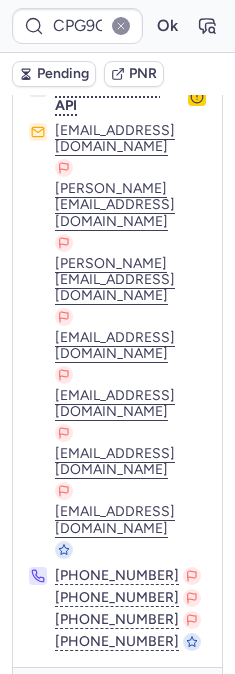 click 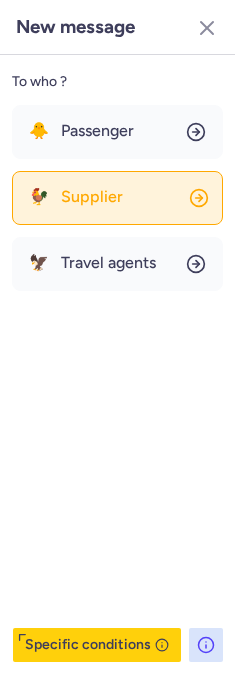 click on "Supplier" at bounding box center [92, 197] 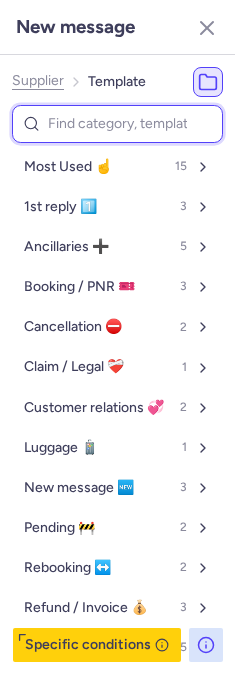 click at bounding box center [117, 124] 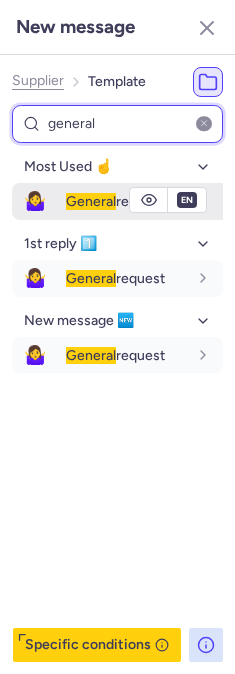 type on "general" 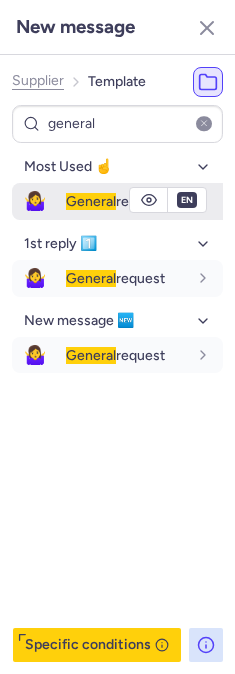 click on "General  request" at bounding box center (115, 201) 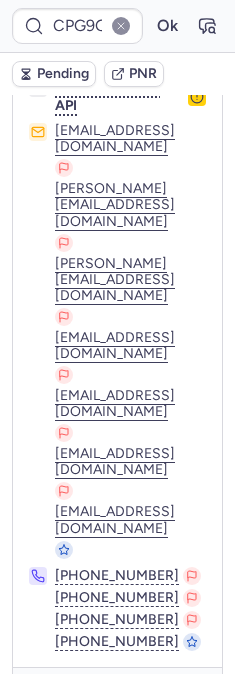 click 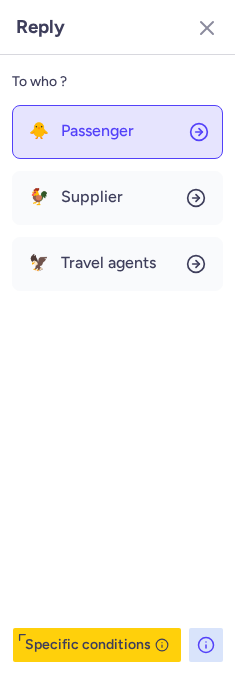 click on "Passenger" at bounding box center [97, 131] 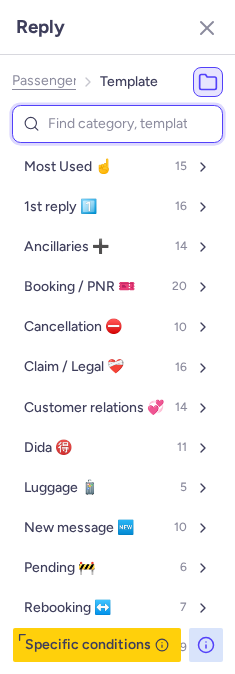 click at bounding box center [117, 124] 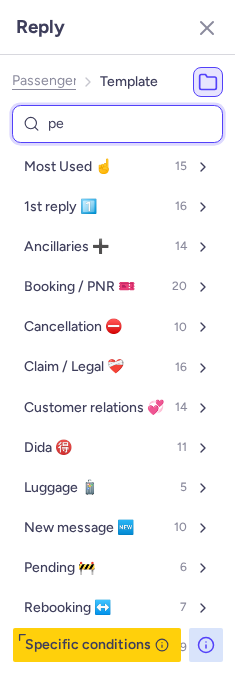 type on "pen" 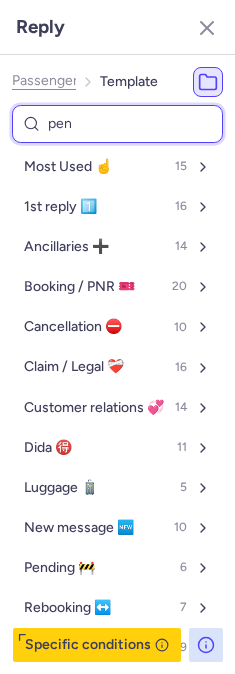 select on "en" 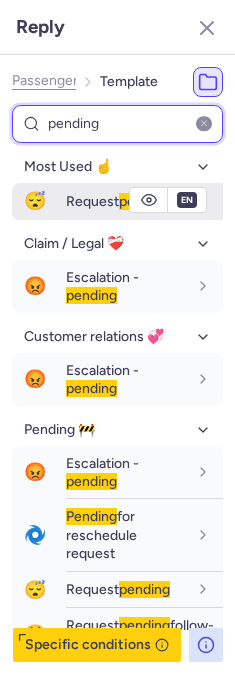 type on "pending" 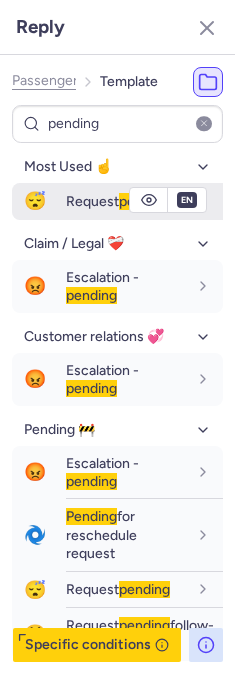 click on "😴 Request  pending" at bounding box center (117, 201) 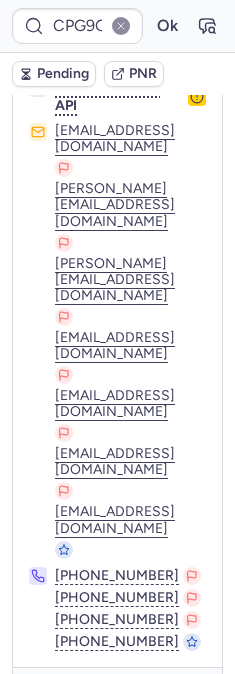 click on "Pending" at bounding box center [63, 74] 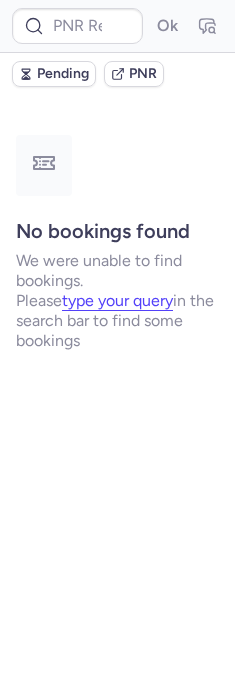 scroll, scrollTop: 0, scrollLeft: 0, axis: both 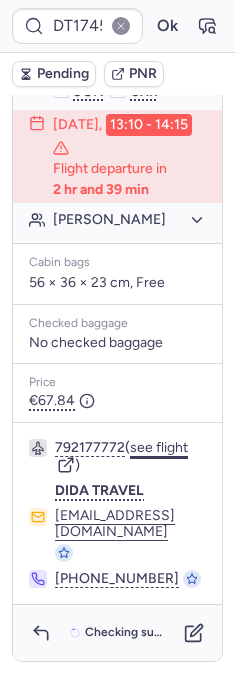 click on "see flight" 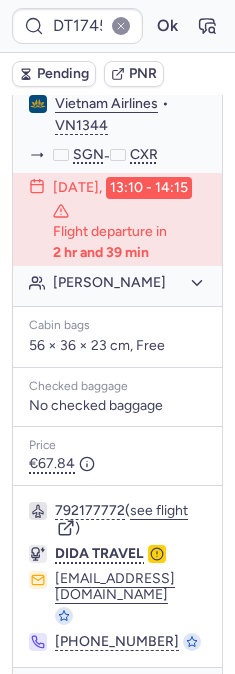 click on "DT1745468877432565  Ok" at bounding box center [117, 26] 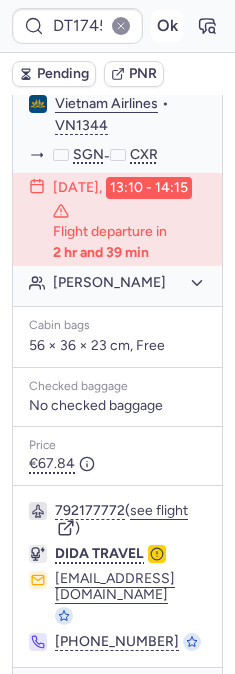 click on "Ok" at bounding box center (167, 26) 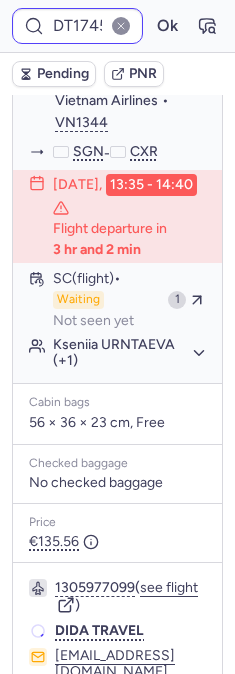 scroll, scrollTop: 504, scrollLeft: 0, axis: vertical 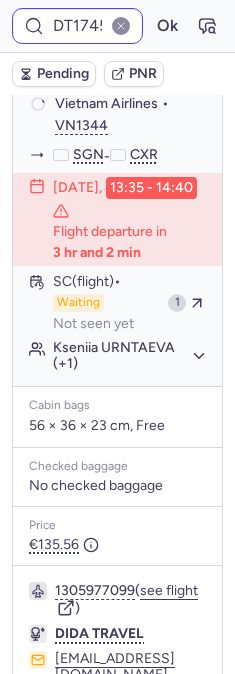 type on "CPG9GQ" 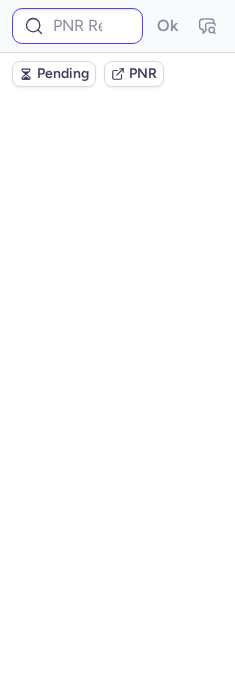 scroll, scrollTop: 504, scrollLeft: 0, axis: vertical 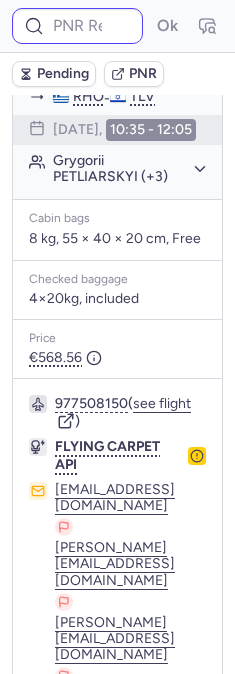 type on "DT1750875311976933" 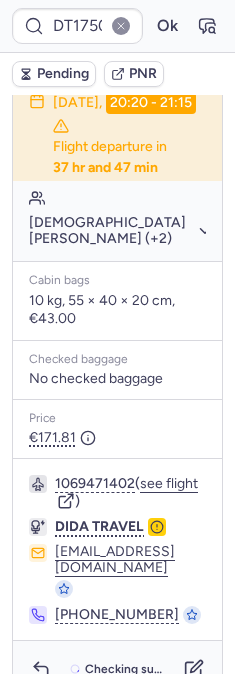 scroll, scrollTop: 612, scrollLeft: 0, axis: vertical 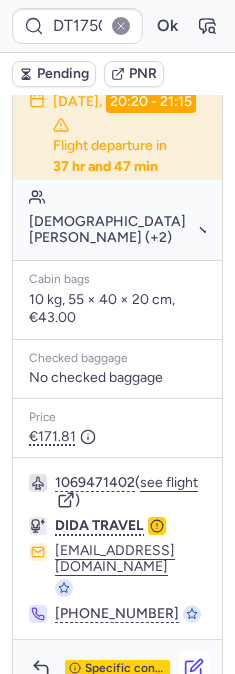 click 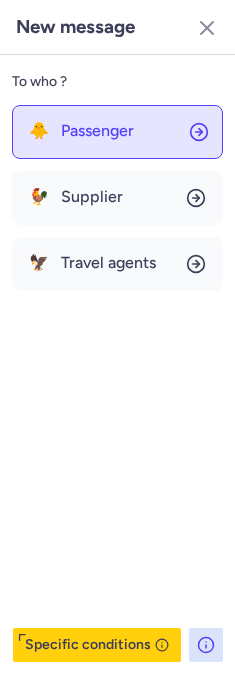 click on "Passenger" at bounding box center (97, 131) 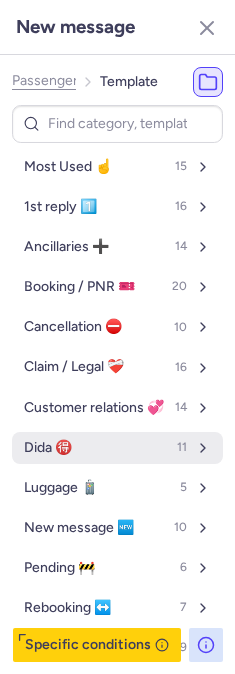 click on "Dida 🉐 11" at bounding box center [117, 448] 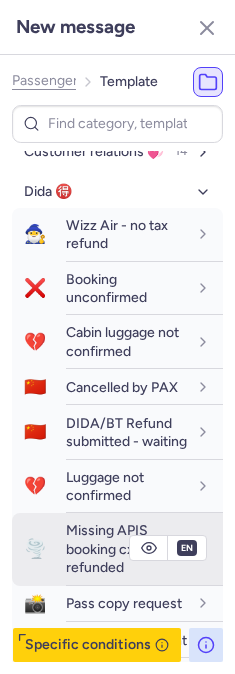 scroll, scrollTop: 333, scrollLeft: 0, axis: vertical 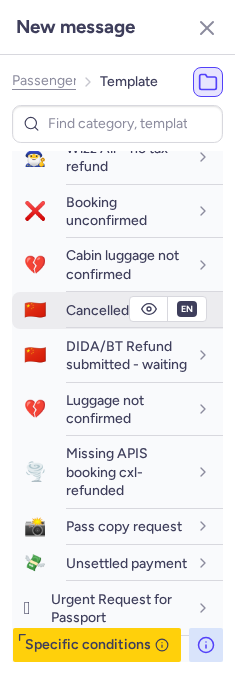 click on "Cancelled by PAX" at bounding box center (122, 310) 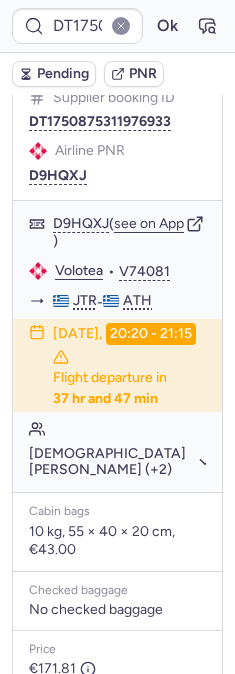 scroll, scrollTop: 279, scrollLeft: 0, axis: vertical 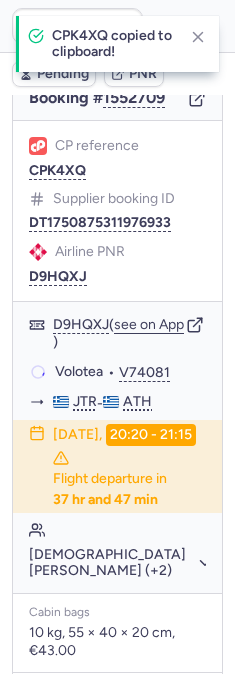 type on "CPG9GQ" 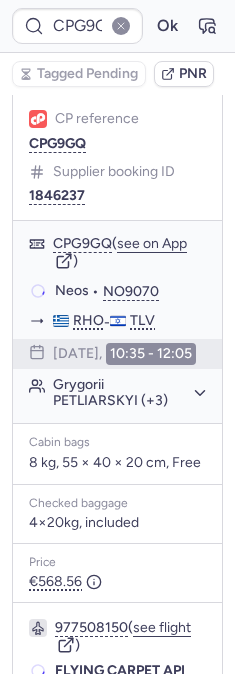 scroll, scrollTop: 279, scrollLeft: 0, axis: vertical 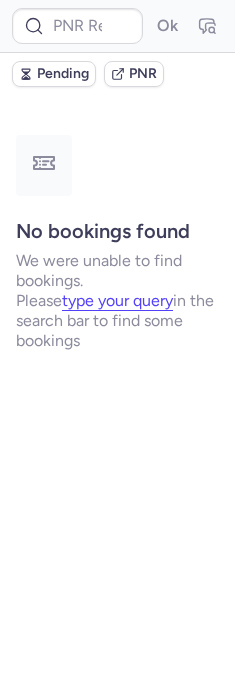 type on "CPVKNP" 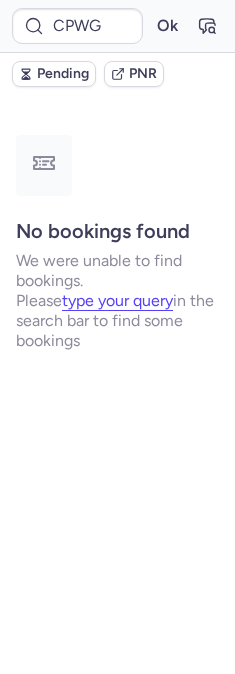 scroll, scrollTop: 0, scrollLeft: 0, axis: both 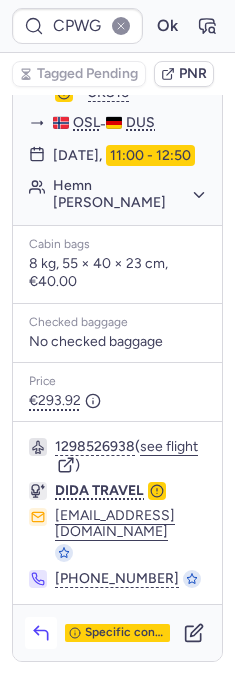 click 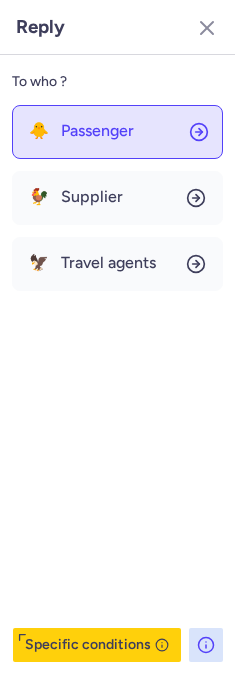 click on "🐥 Passenger" 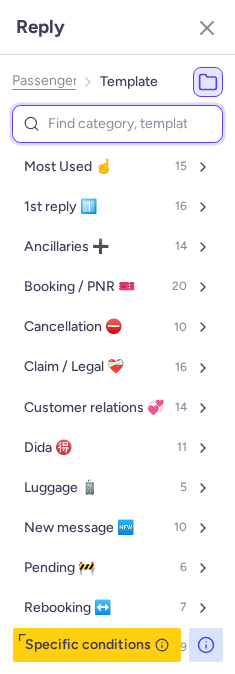 click at bounding box center [117, 124] 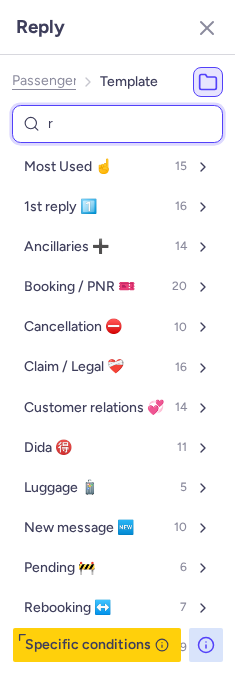 type on "re" 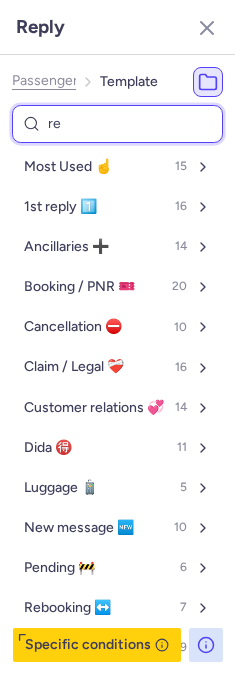 select on "en" 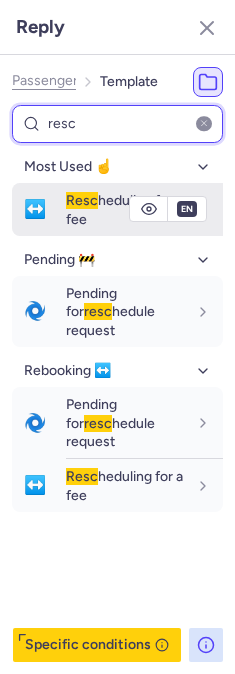 type on "resc" 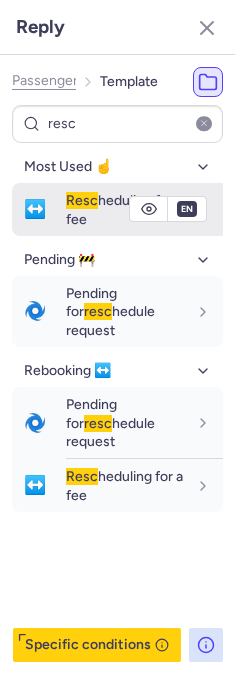 click on "Resc heduling for a fee" at bounding box center (124, 209) 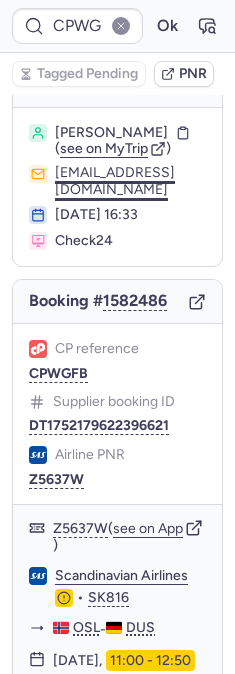 scroll, scrollTop: 0, scrollLeft: 0, axis: both 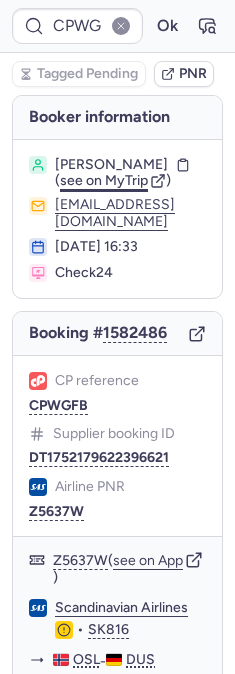 click on "see on MyTrip" at bounding box center [104, 180] 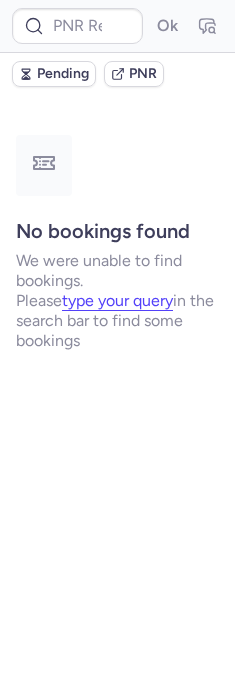 scroll, scrollTop: 0, scrollLeft: 0, axis: both 